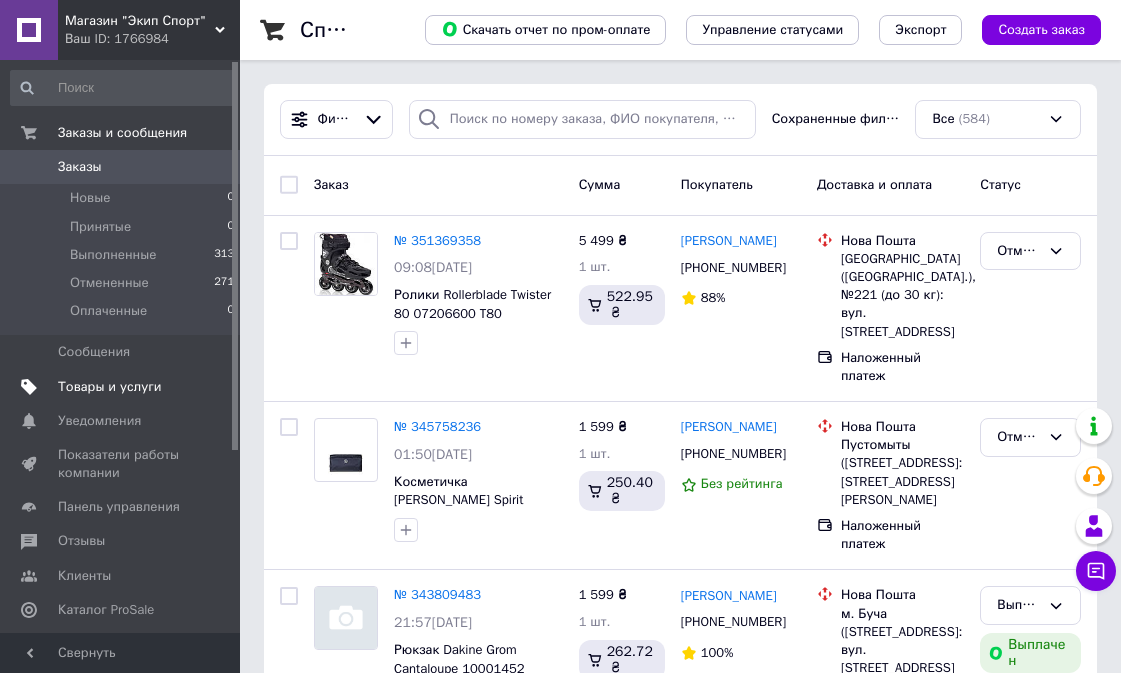 scroll, scrollTop: 0, scrollLeft: 0, axis: both 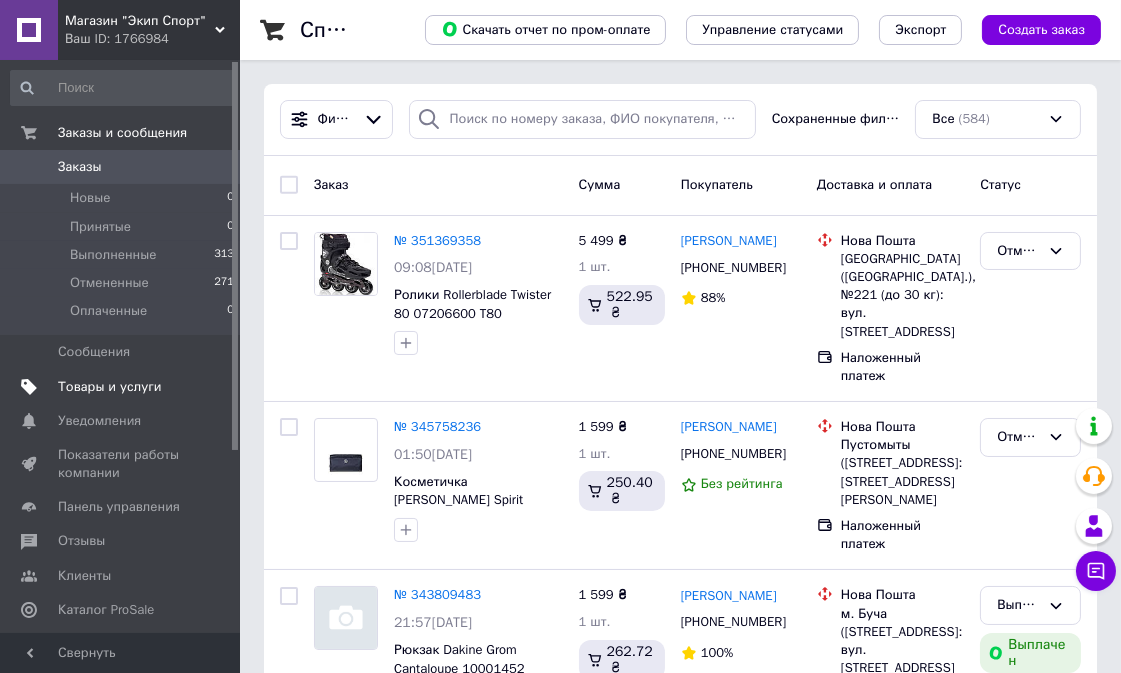 click on "Товары и услуги" at bounding box center [110, 387] 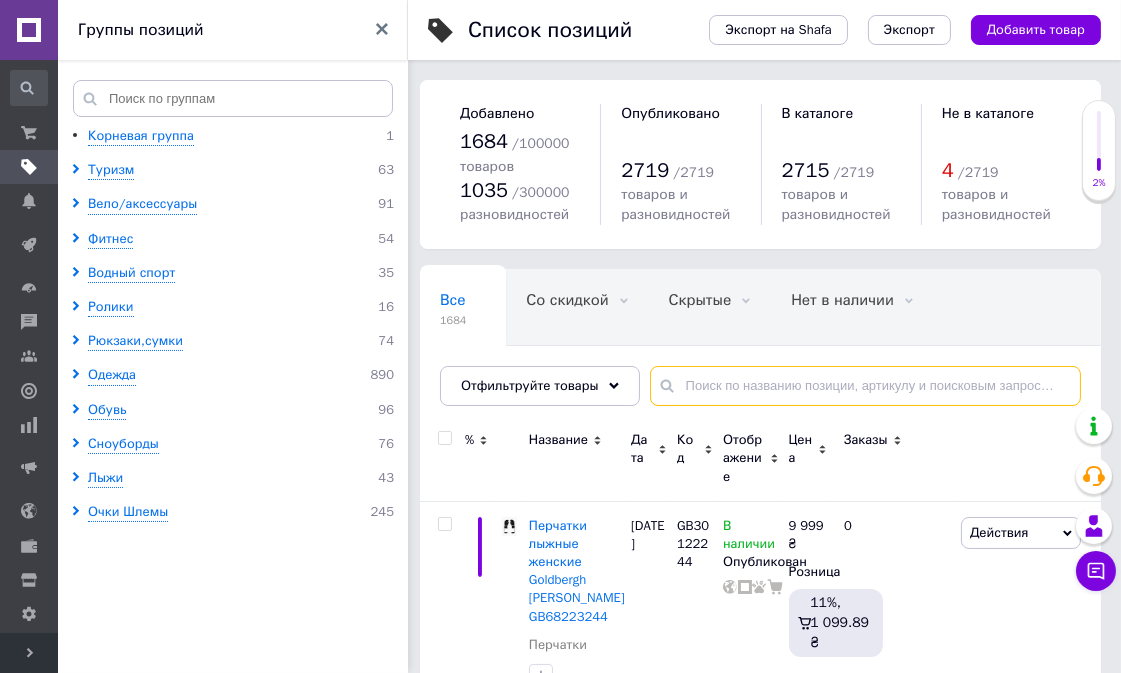 click at bounding box center (865, 386) 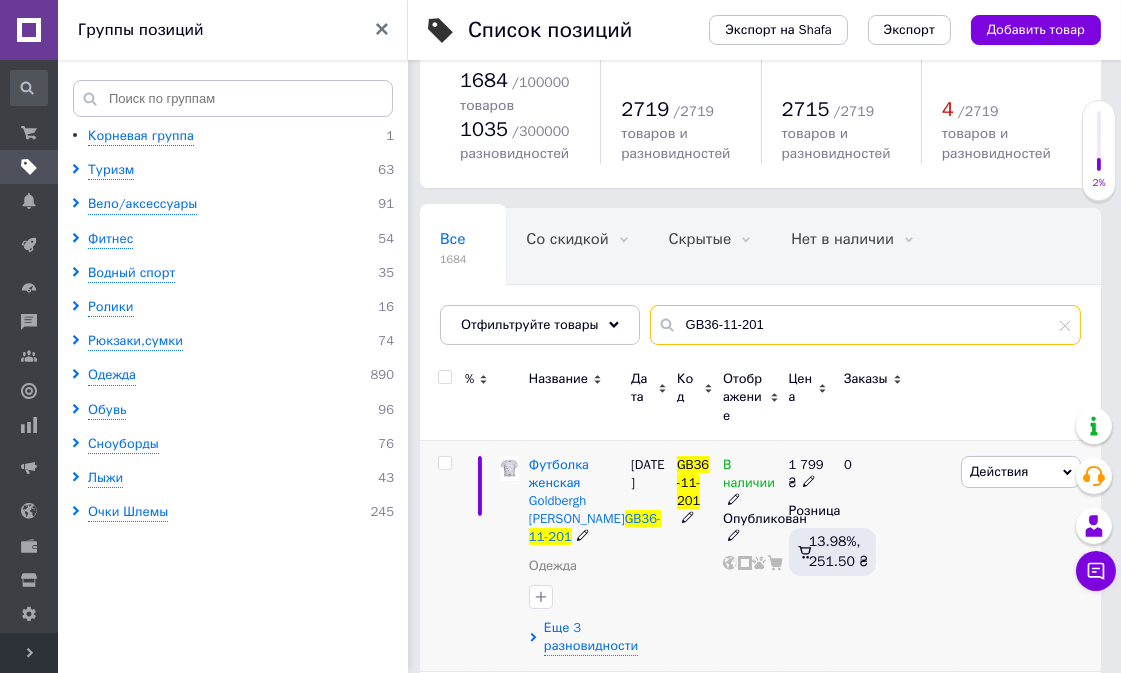 scroll, scrollTop: 111, scrollLeft: 0, axis: vertical 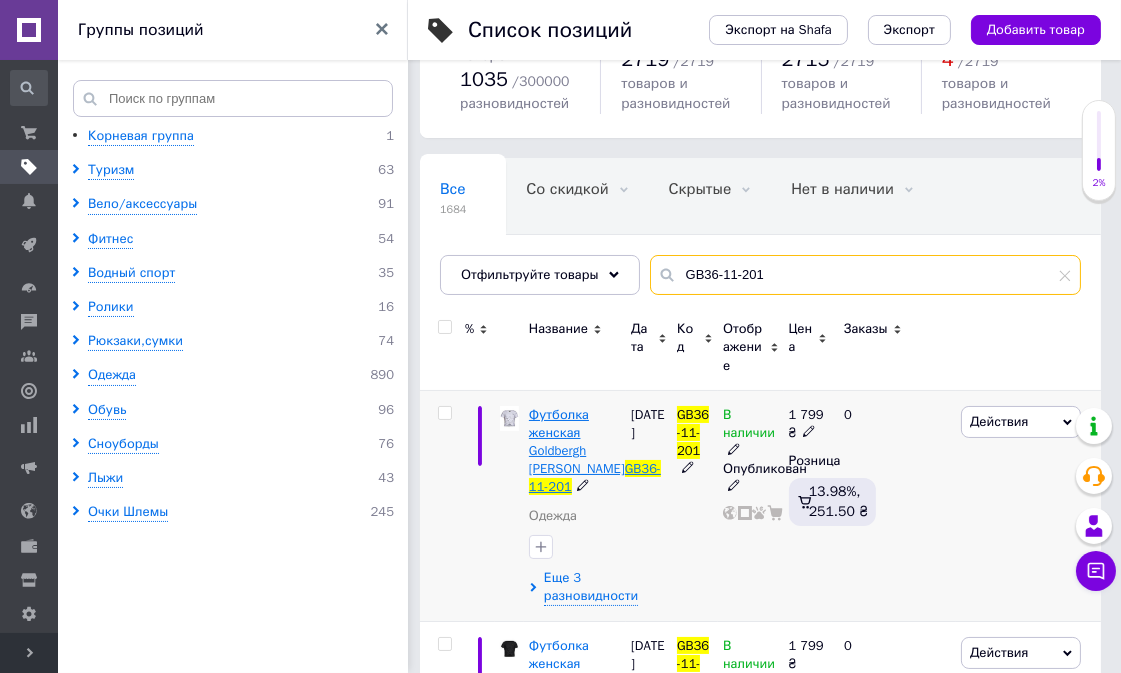 type on "GB36-11-201" 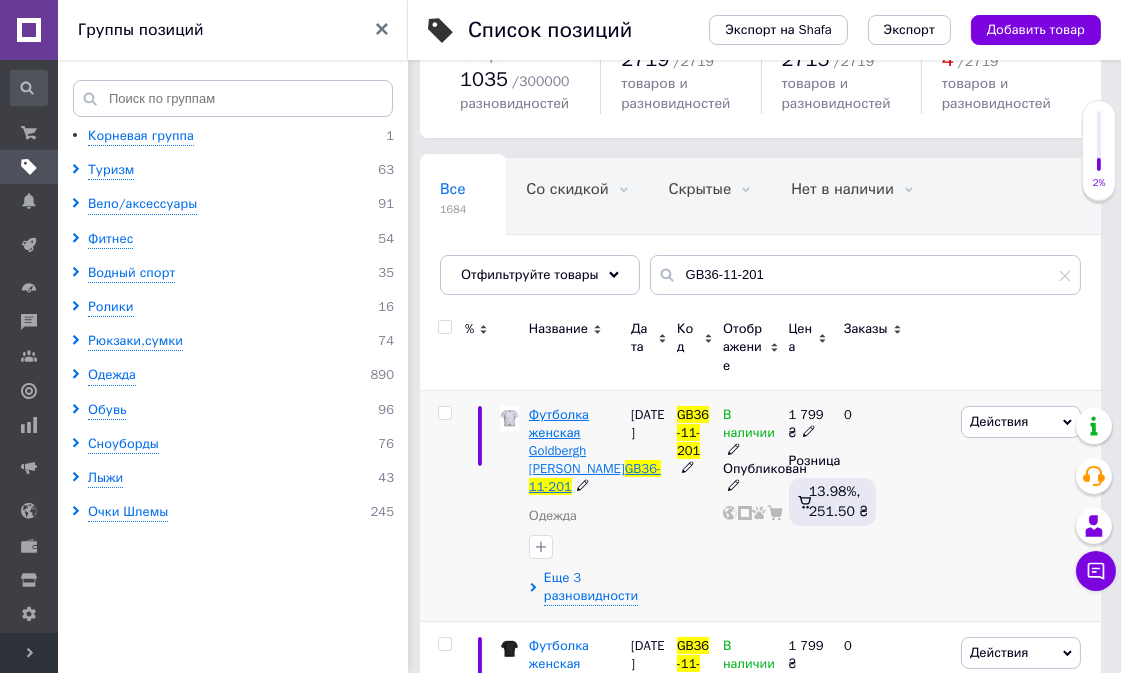 click on "Футболка женская Goldbergh [PERSON_NAME]" at bounding box center (577, 442) 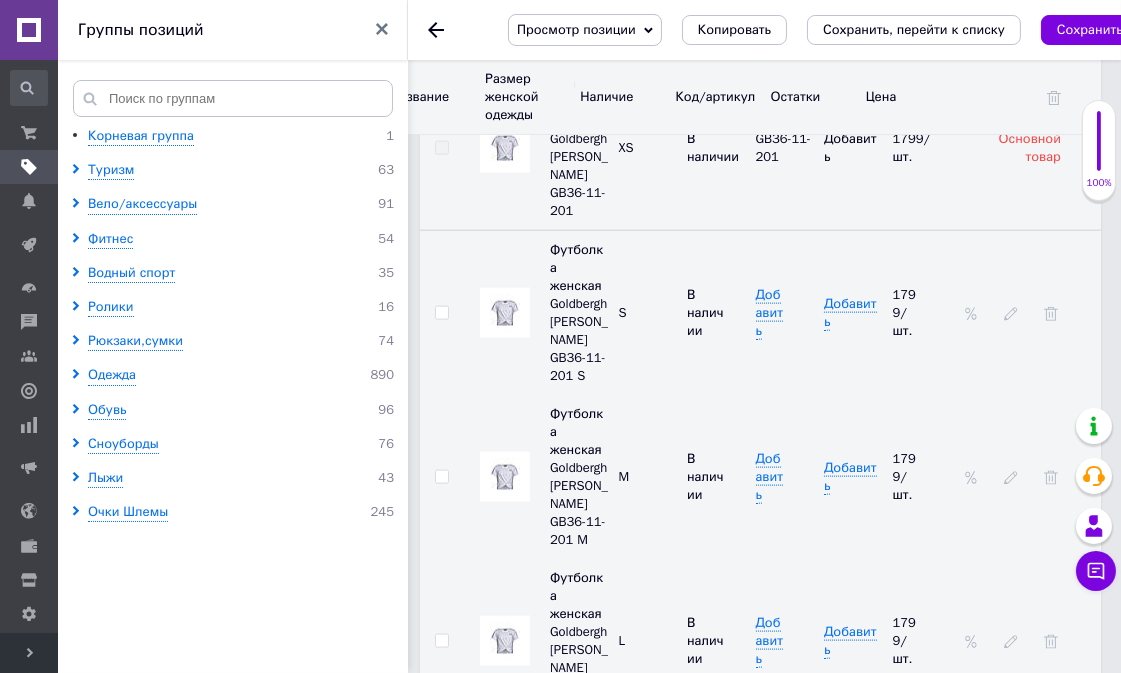 scroll, scrollTop: 3333, scrollLeft: 0, axis: vertical 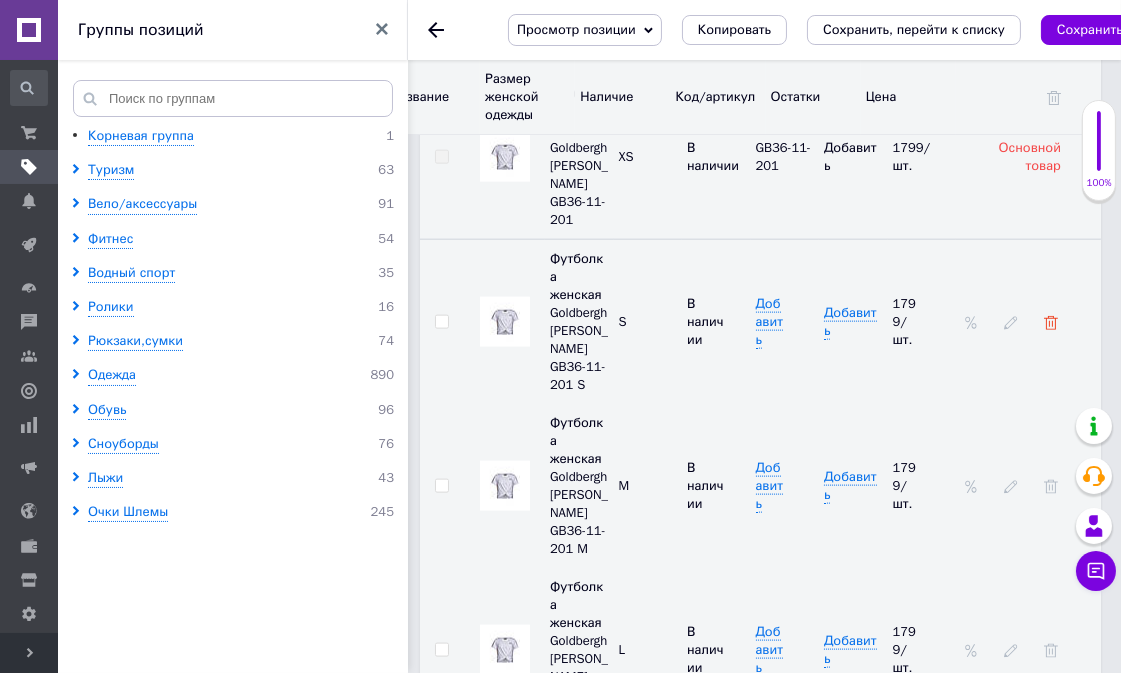 click 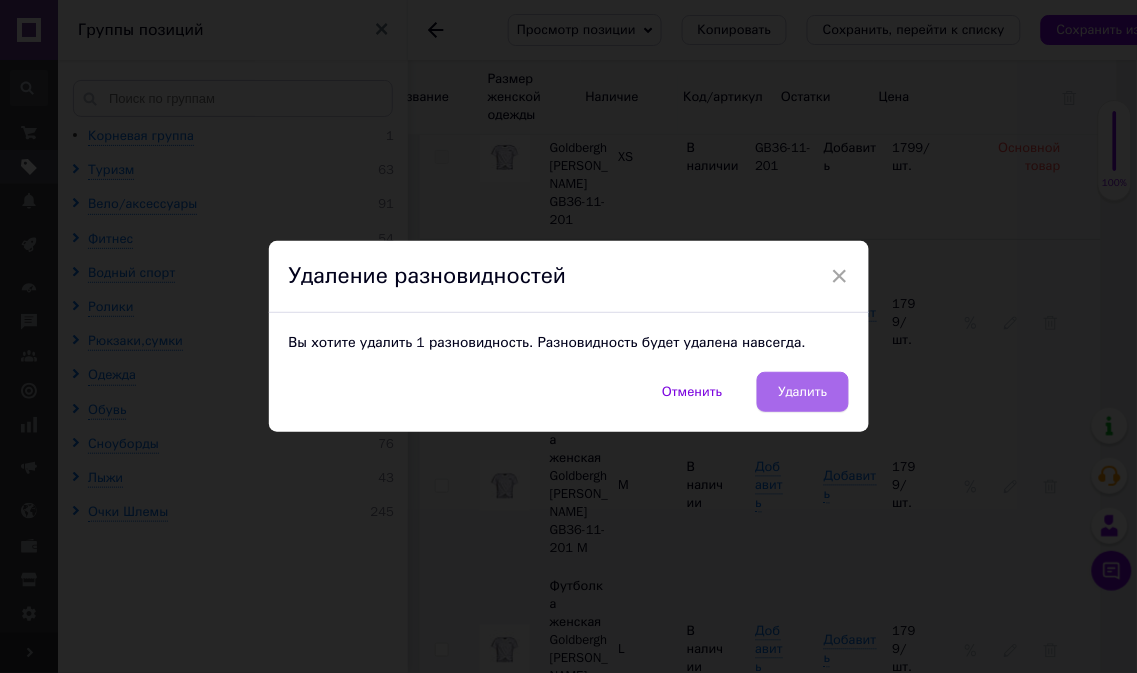 click on "Удалить" at bounding box center [802, 392] 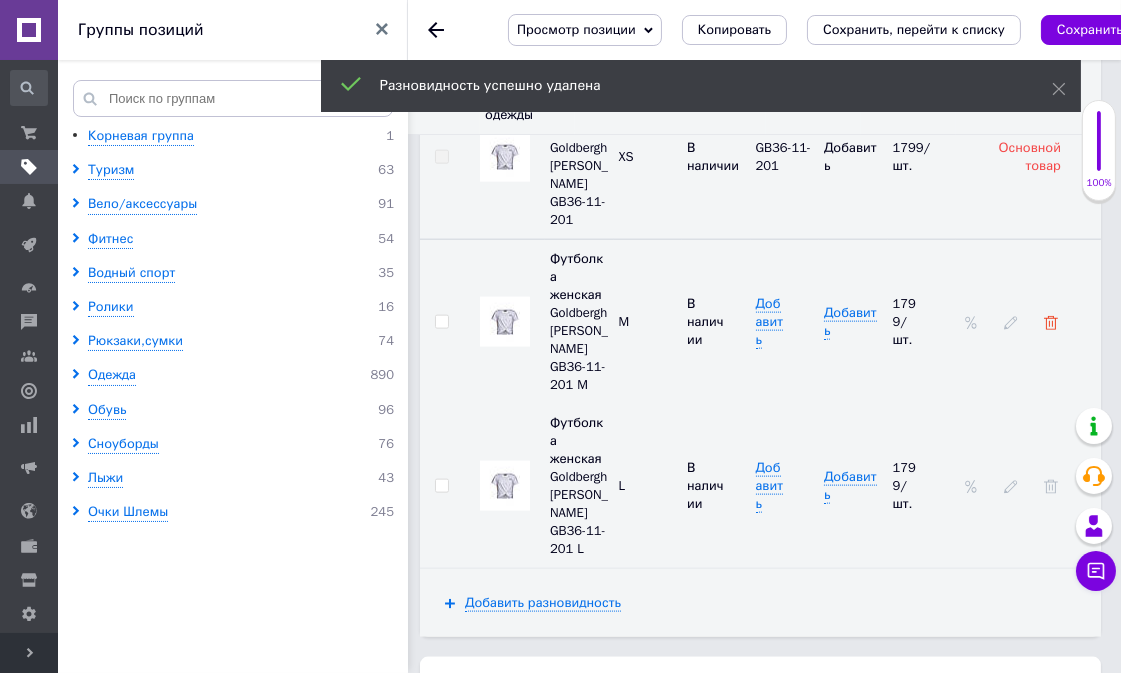 click 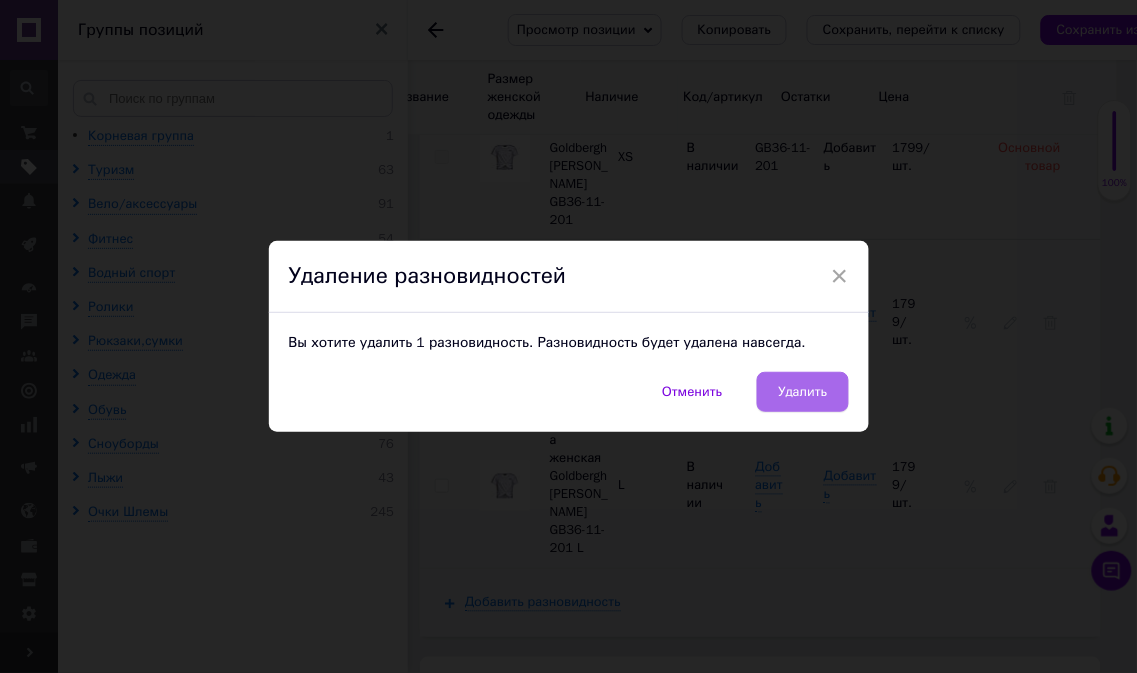 click on "Удалить" at bounding box center [802, 392] 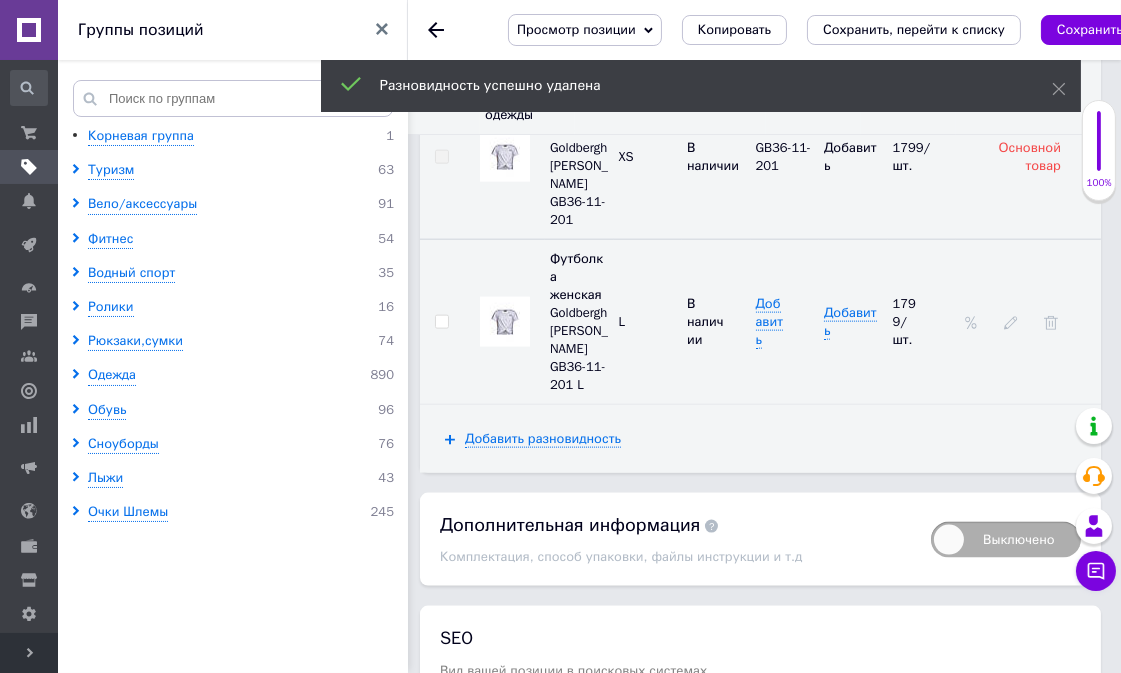 scroll, scrollTop: 3352, scrollLeft: 0, axis: vertical 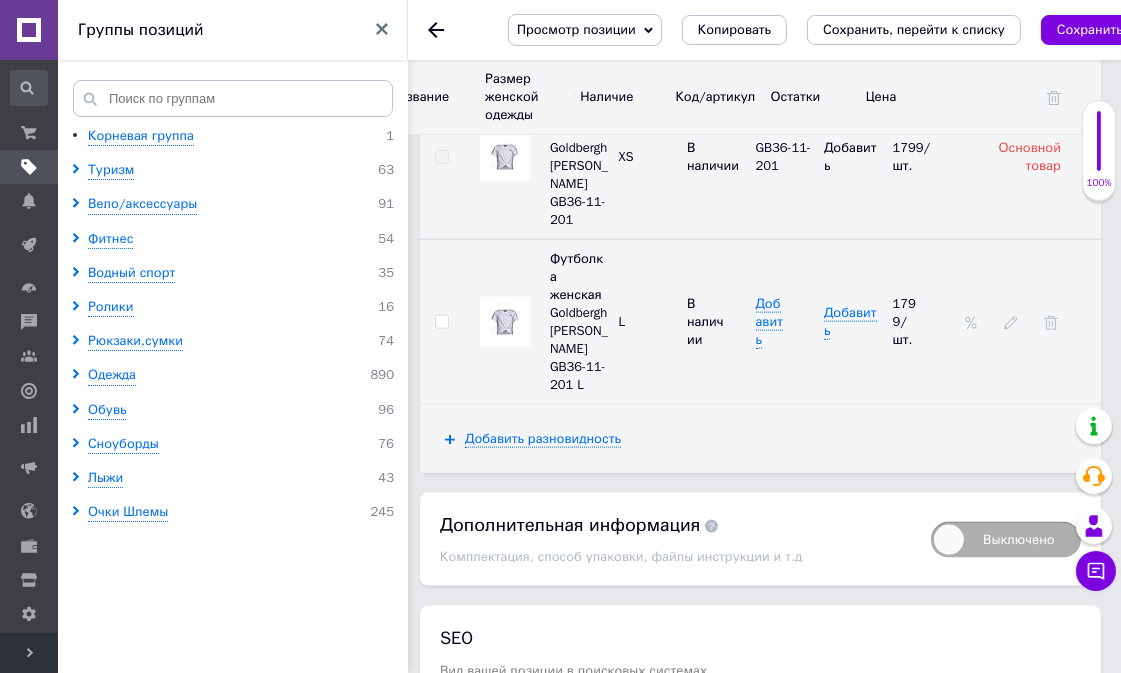 click on "Сохранить, перейти к списку" at bounding box center (914, 29) 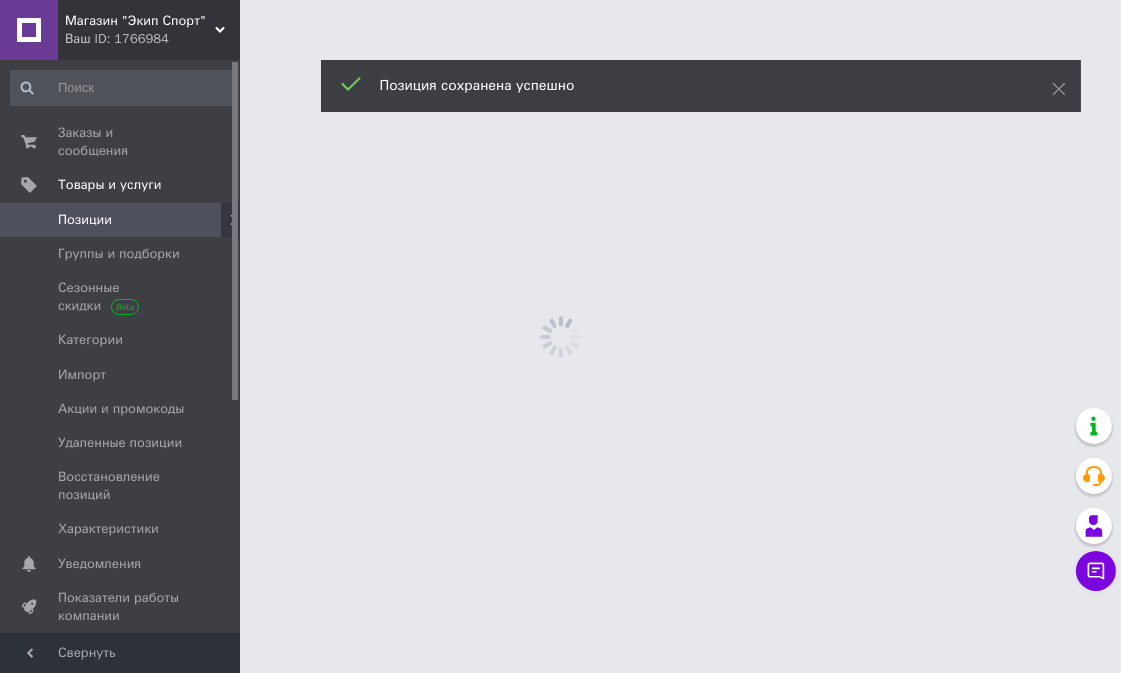 scroll, scrollTop: 0, scrollLeft: 0, axis: both 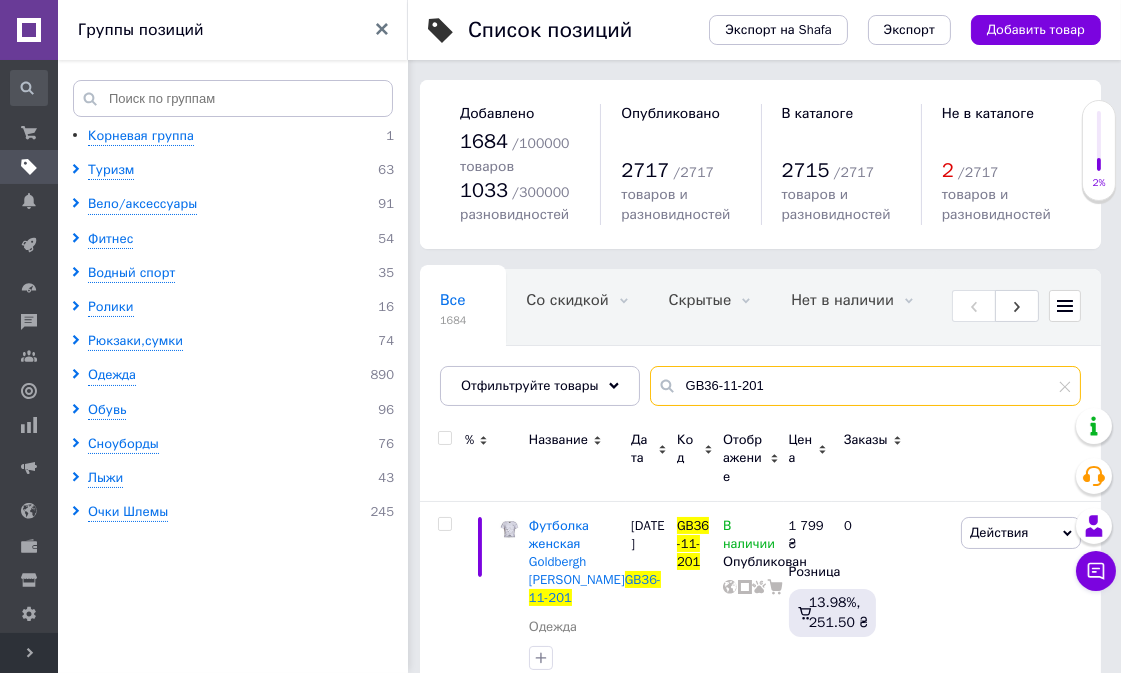 click on "GB36-11-201" at bounding box center (865, 386) 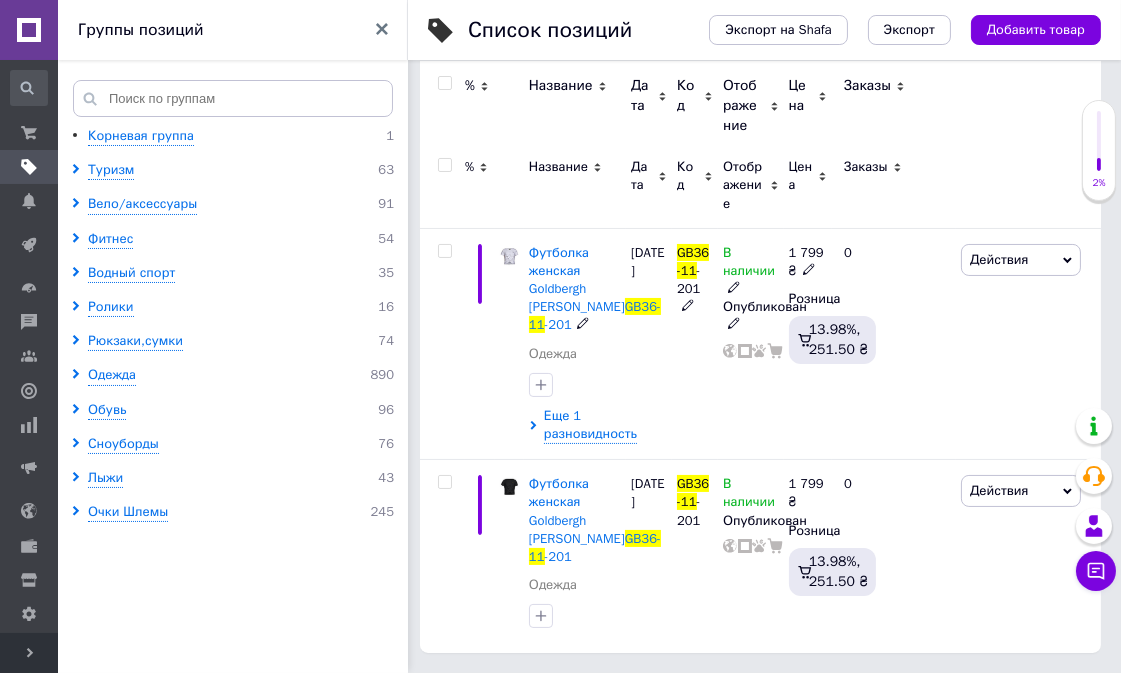 scroll, scrollTop: 292, scrollLeft: 0, axis: vertical 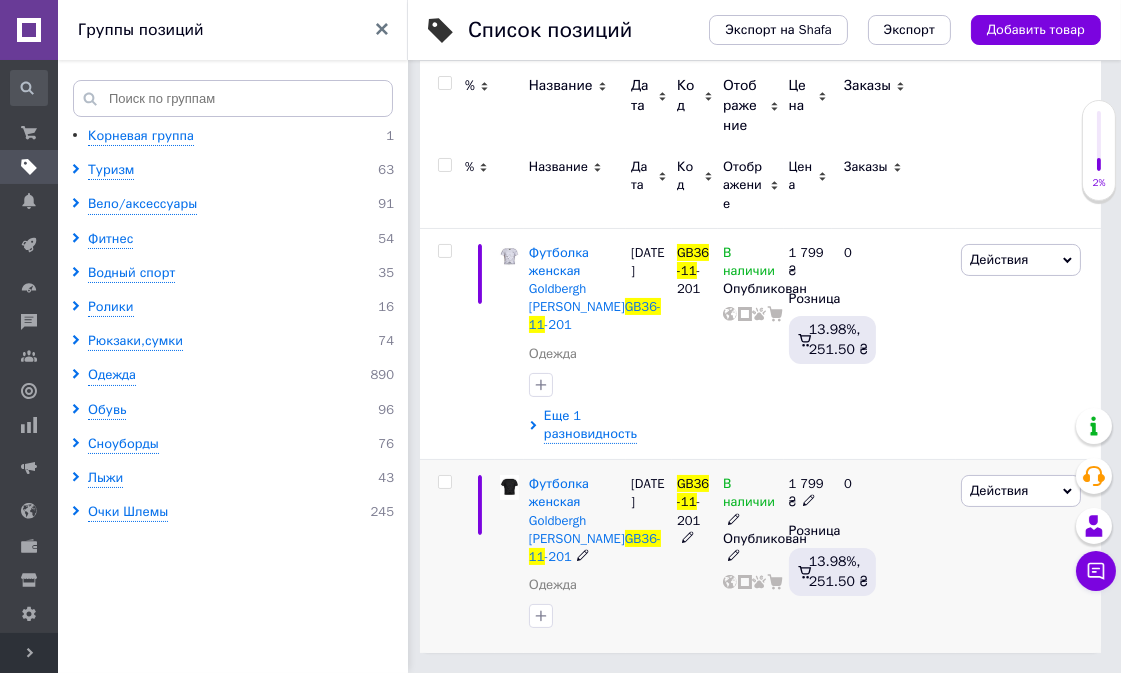 click 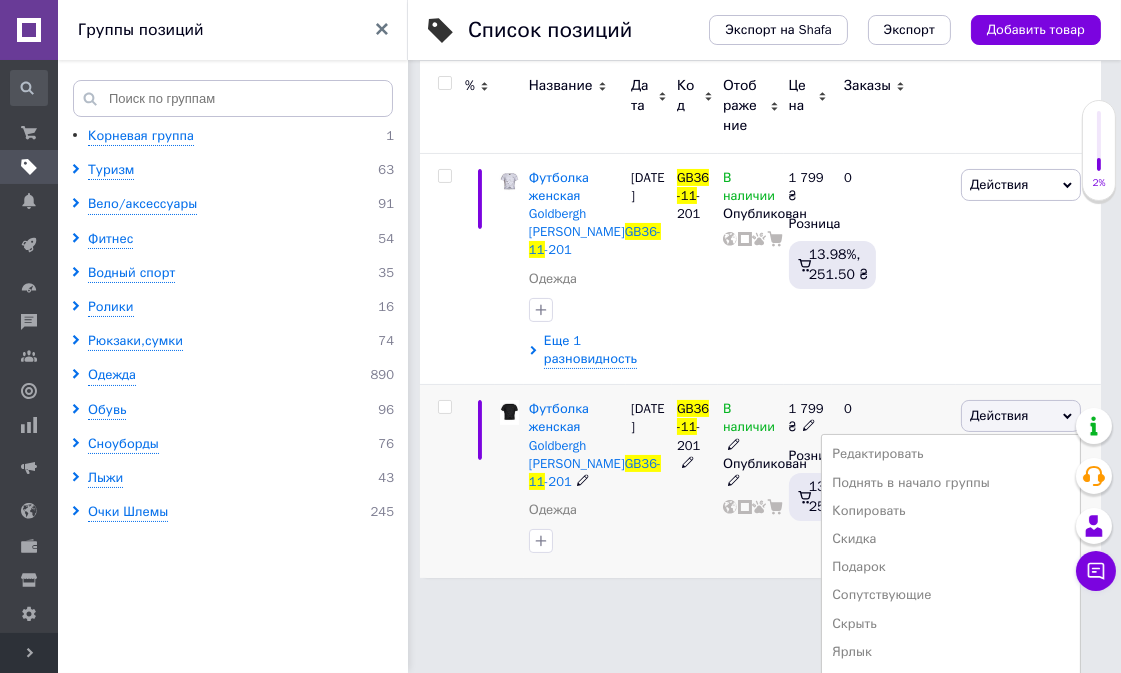 scroll, scrollTop: 432, scrollLeft: 0, axis: vertical 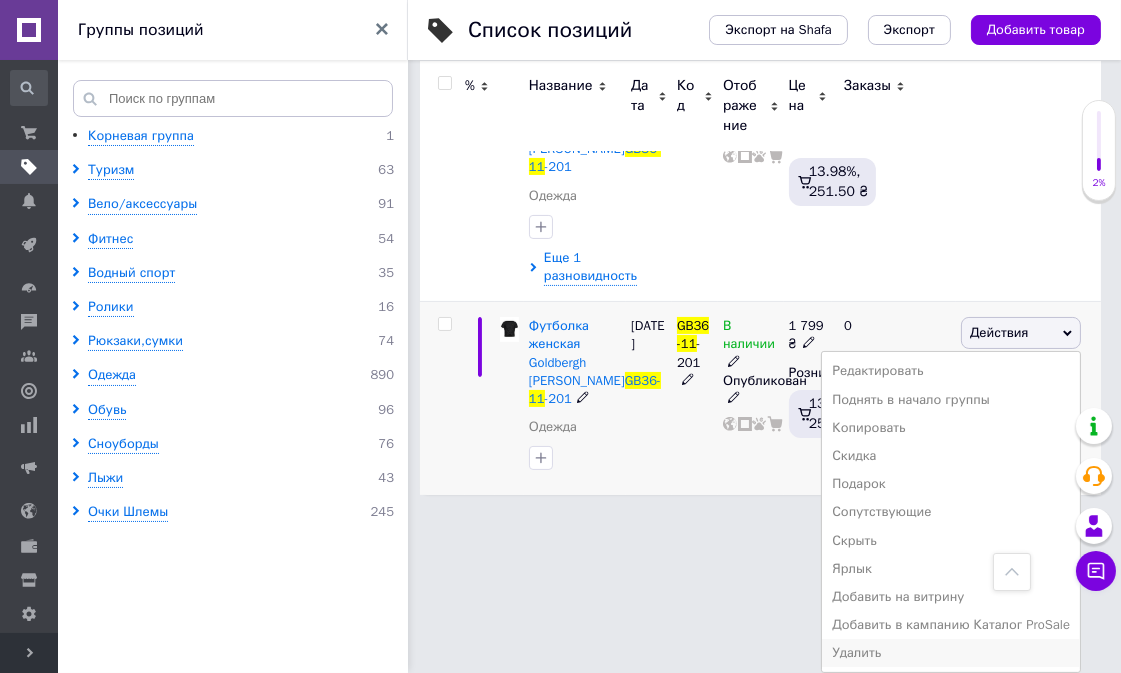 click on "Удалить" at bounding box center (951, 653) 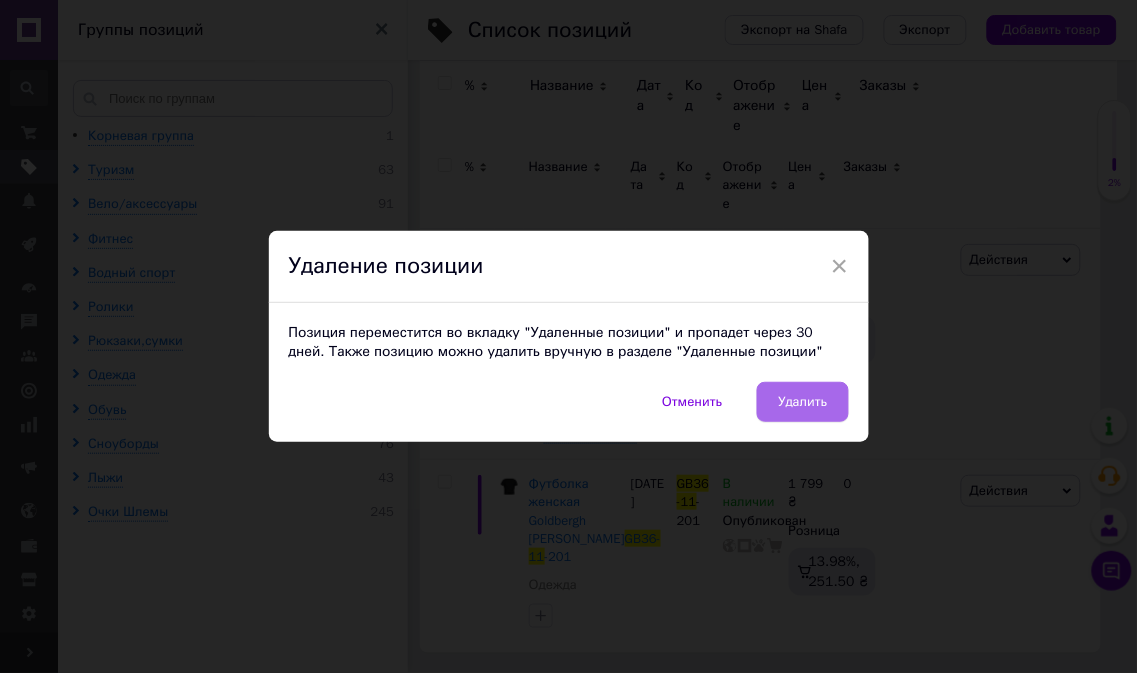 click on "Удалить" at bounding box center [802, 402] 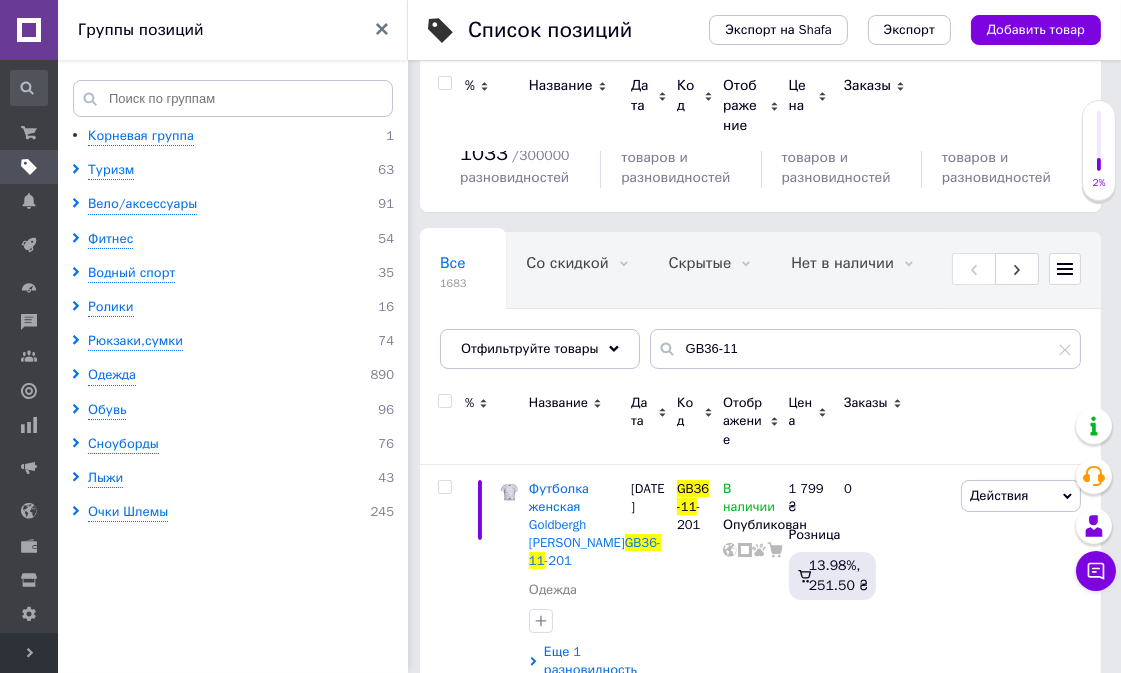 scroll, scrollTop: 0, scrollLeft: 0, axis: both 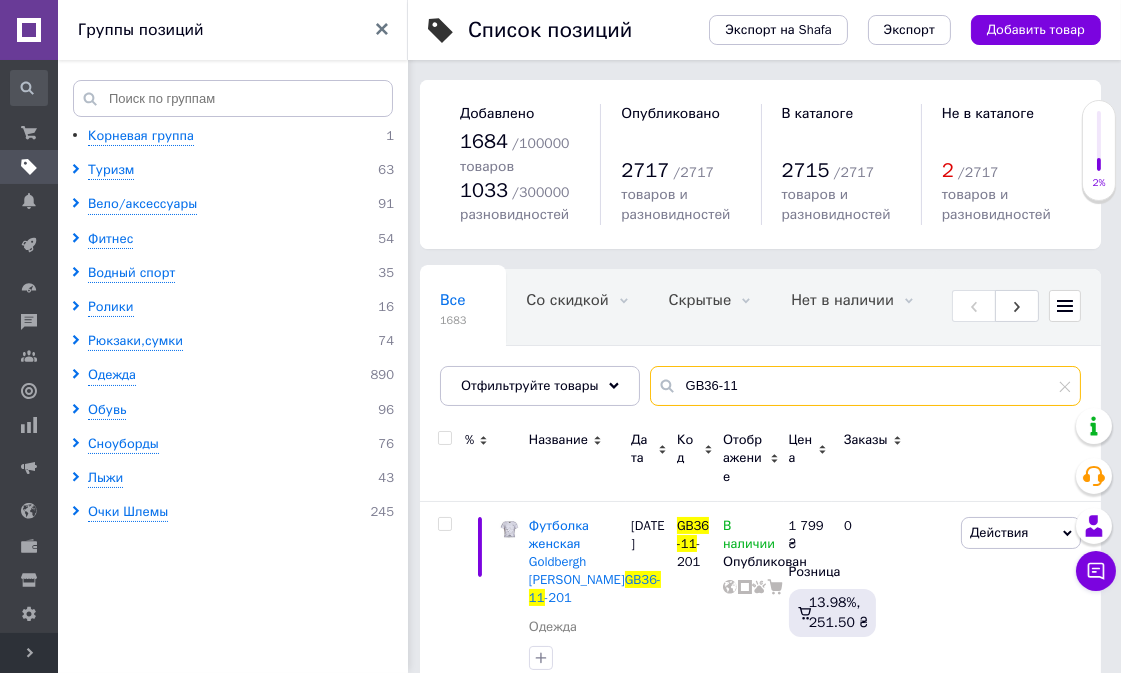 drag, startPoint x: 678, startPoint y: 384, endPoint x: 835, endPoint y: 383, distance: 157.00319 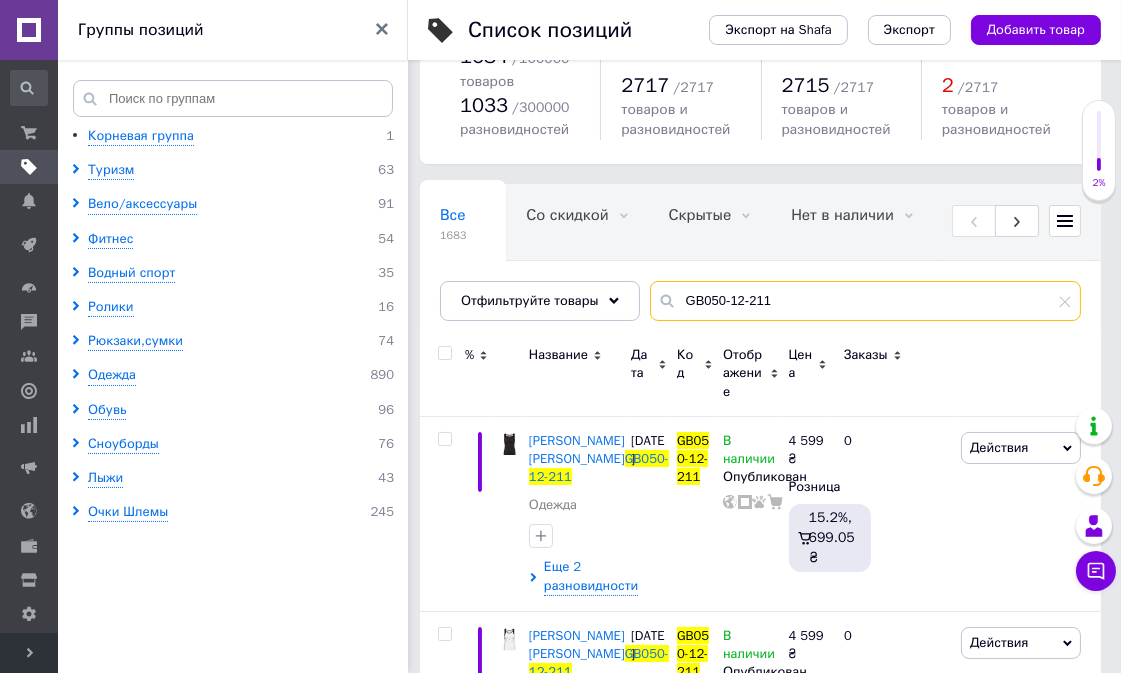 scroll, scrollTop: 222, scrollLeft: 0, axis: vertical 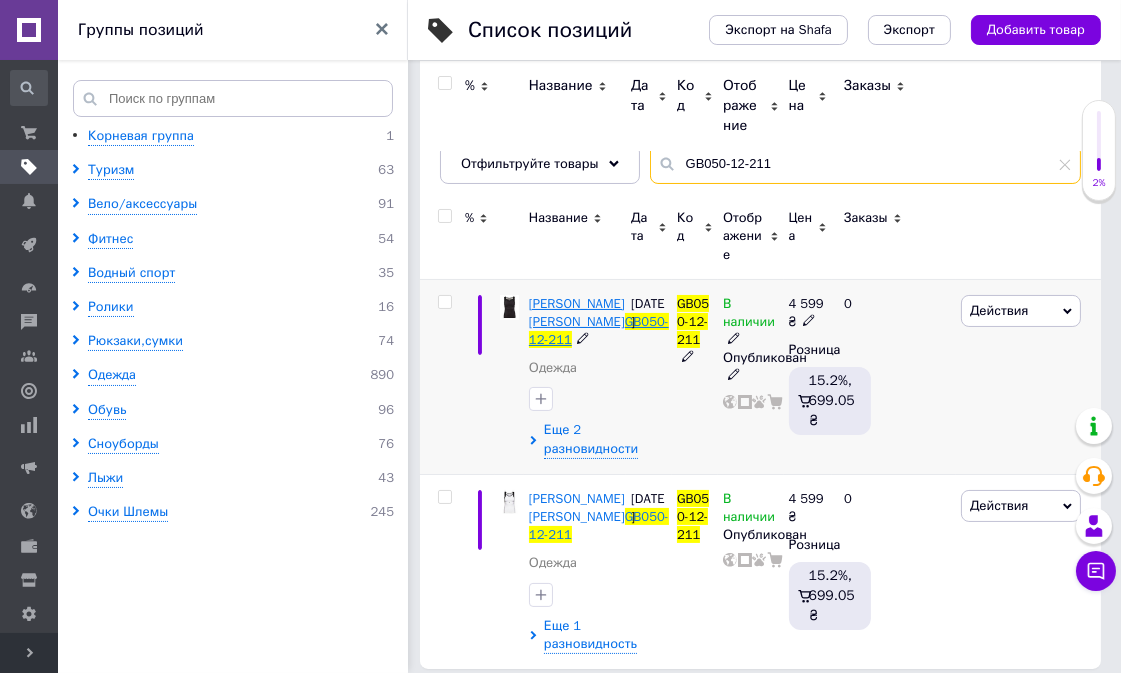 type on "GB050-12-211" 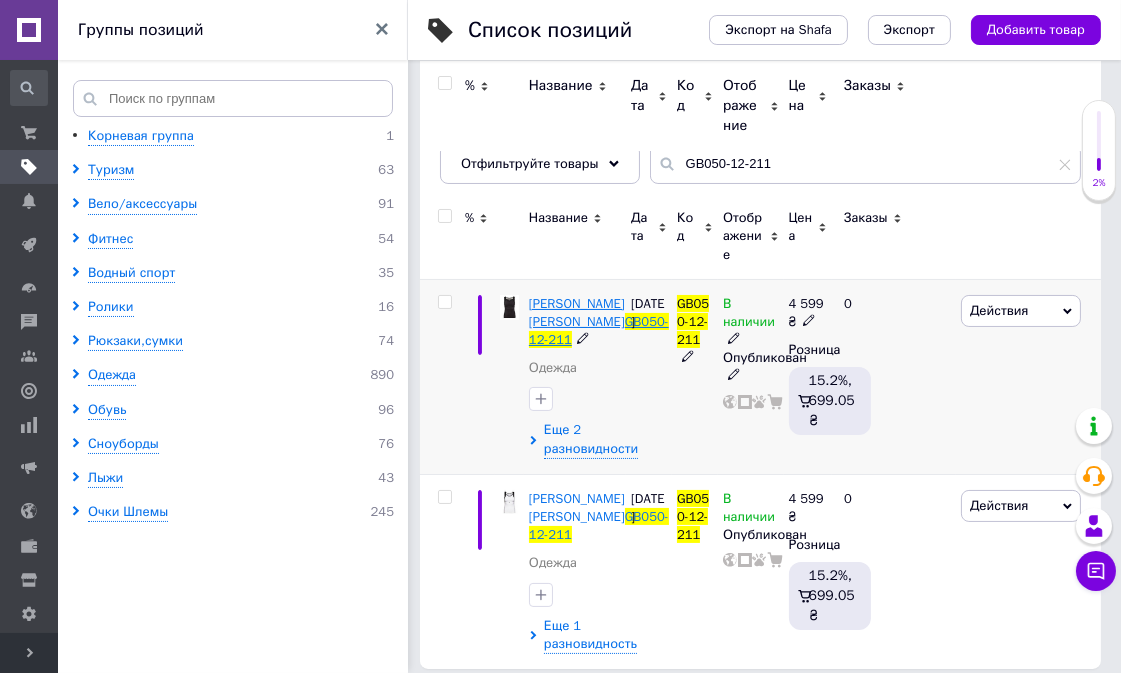 click on "[PERSON_NAME] [PERSON_NAME]" at bounding box center (577, 312) 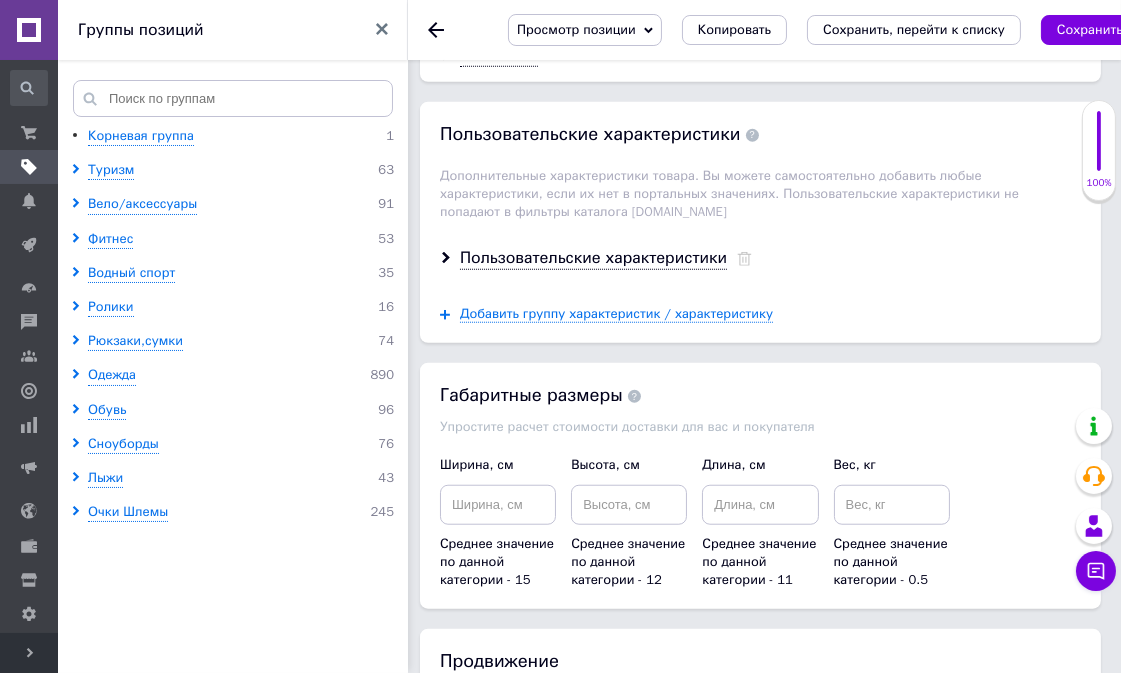 scroll, scrollTop: 2222, scrollLeft: 0, axis: vertical 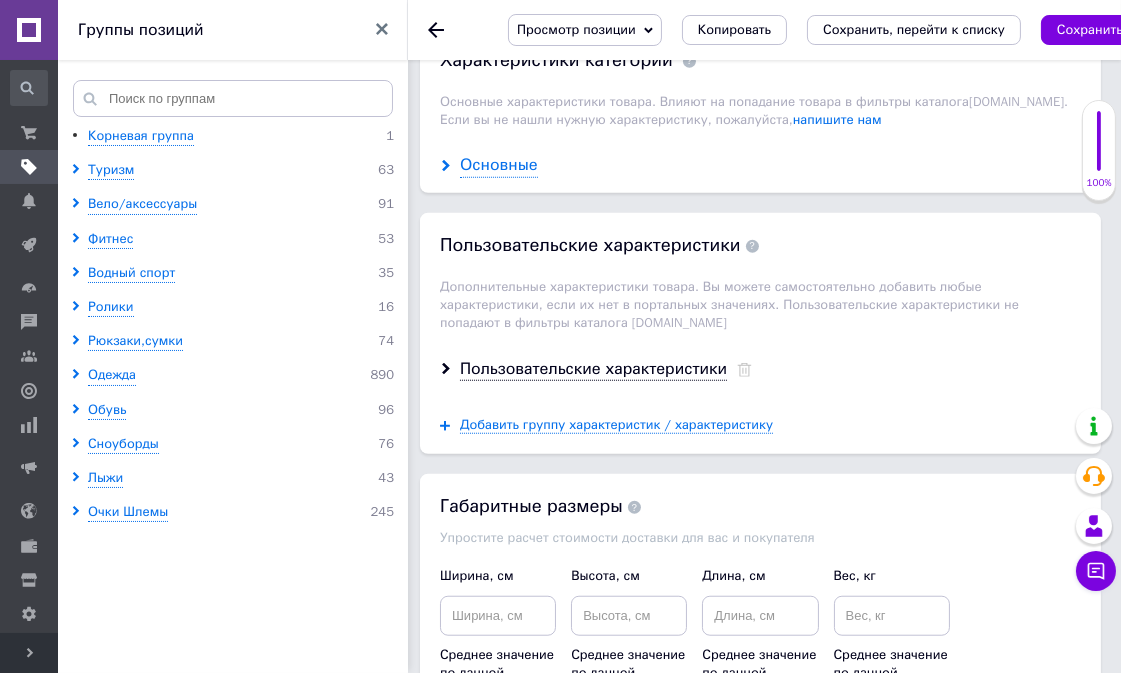 click on "Основные" at bounding box center [499, 165] 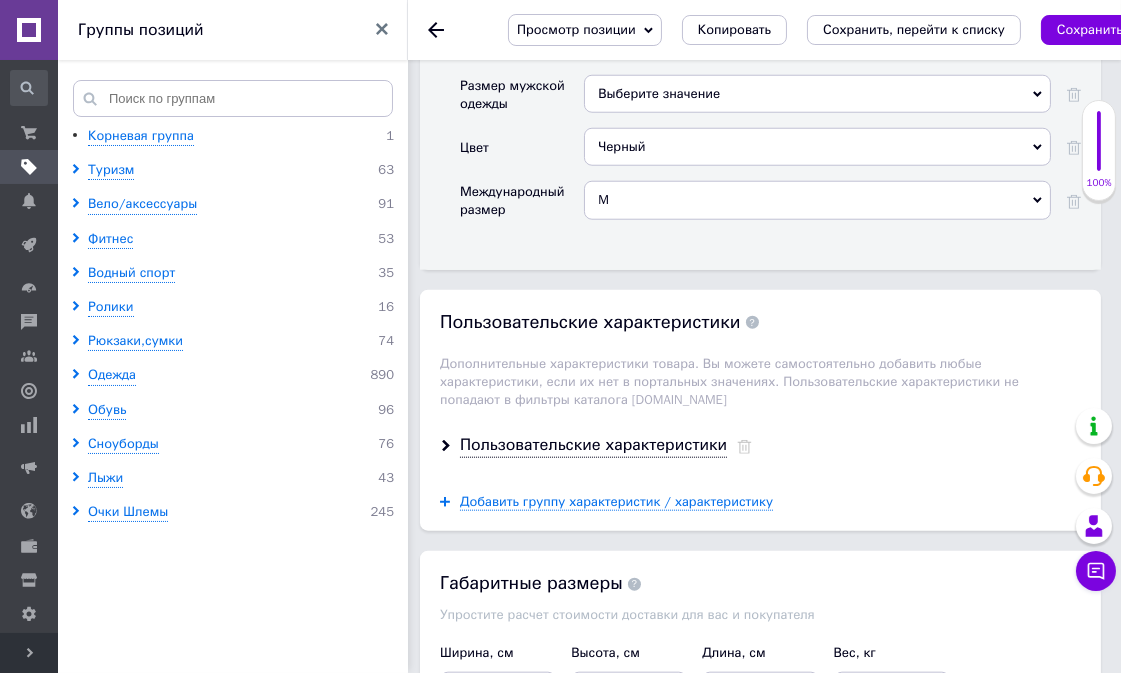 scroll, scrollTop: 2666, scrollLeft: 0, axis: vertical 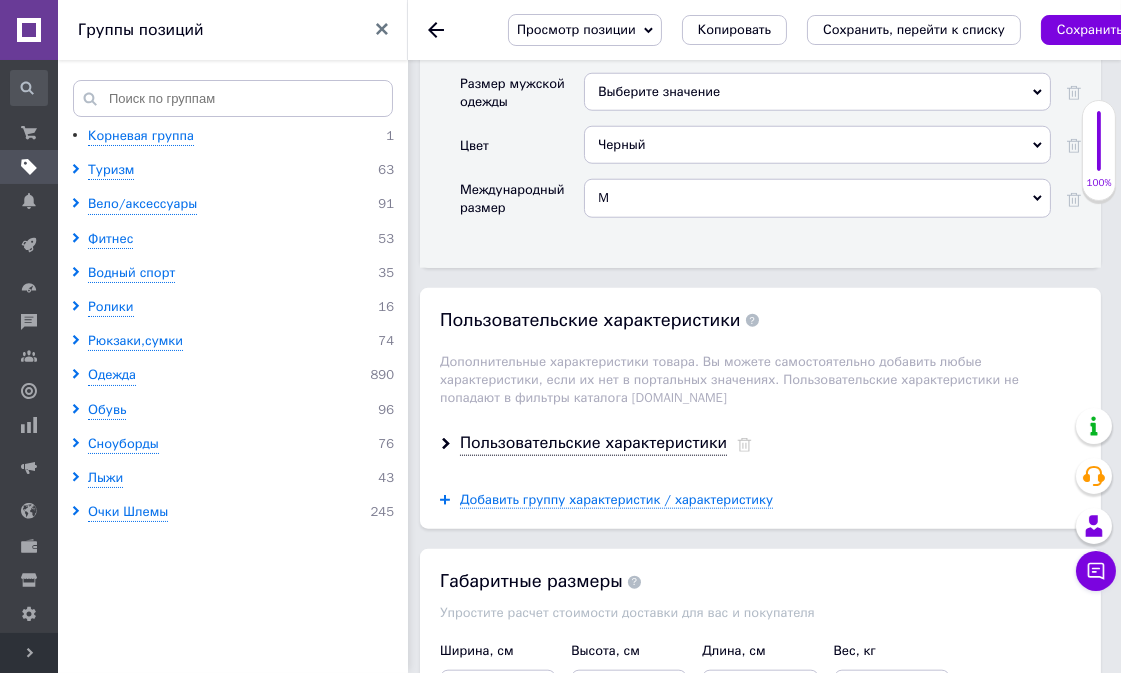 click on "M" at bounding box center [817, 198] 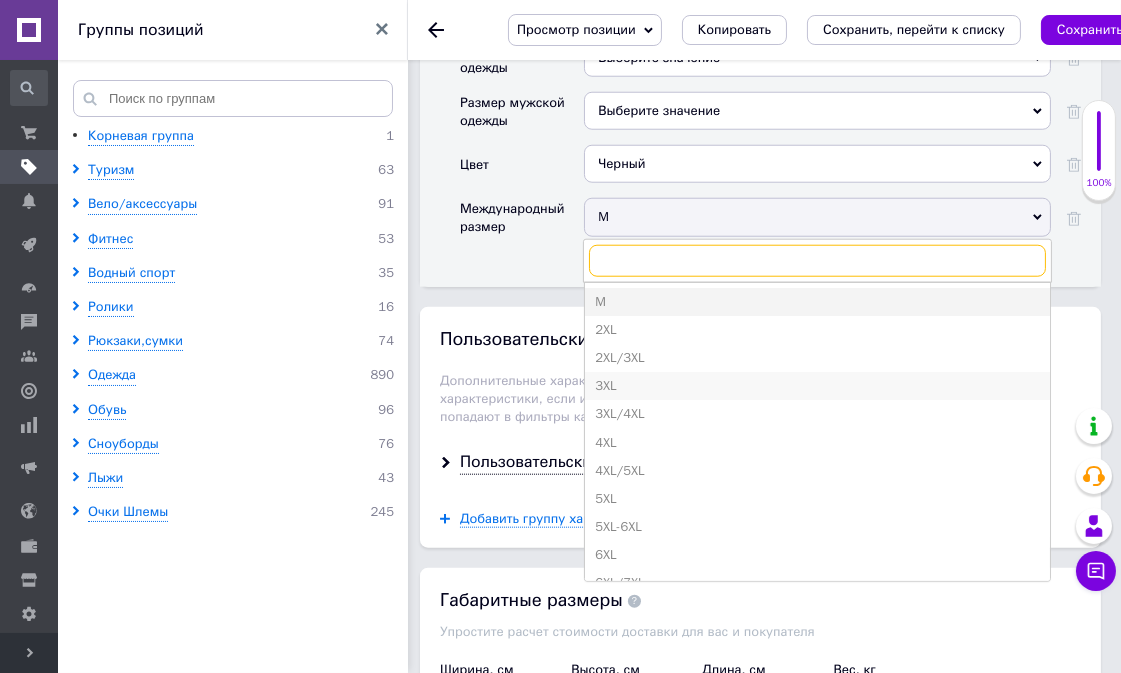 scroll, scrollTop: 2685, scrollLeft: 0, axis: vertical 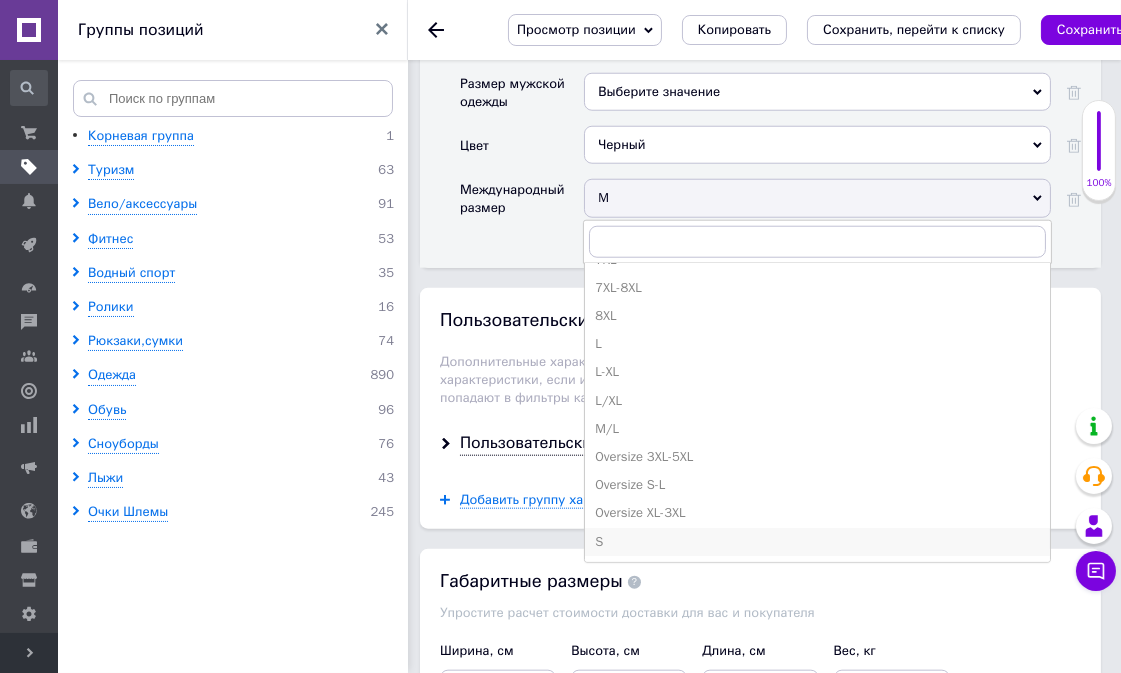 click on "S" at bounding box center (817, 542) 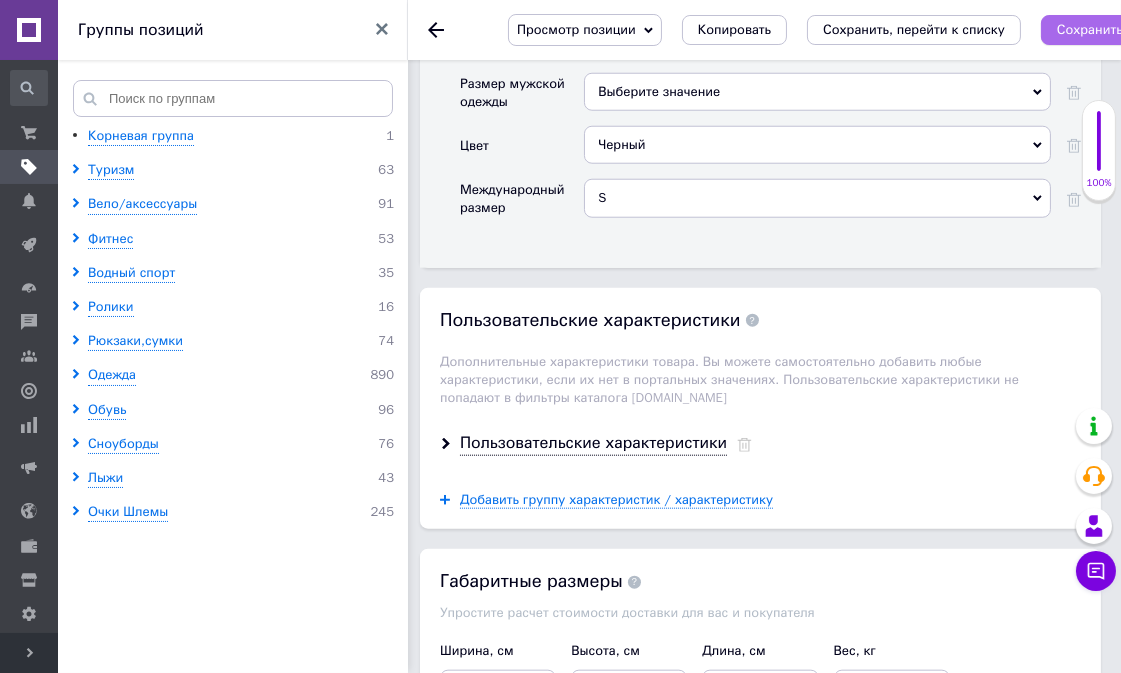 click on "Сохранить изменения" at bounding box center (1126, 29) 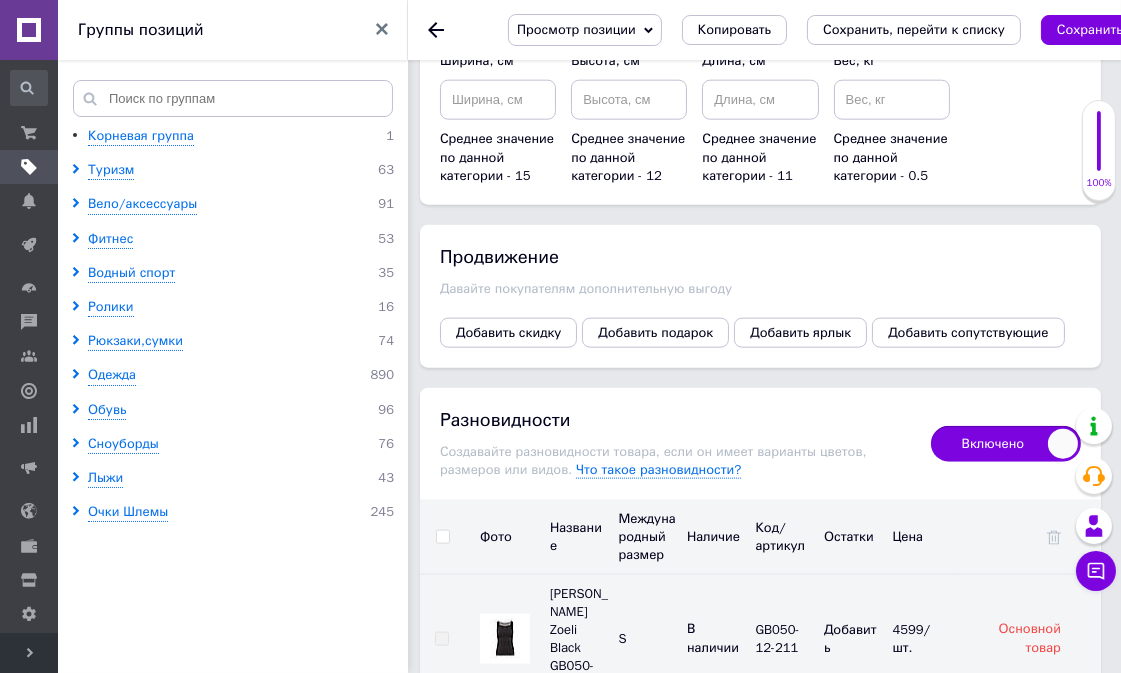 scroll, scrollTop: 3241, scrollLeft: 0, axis: vertical 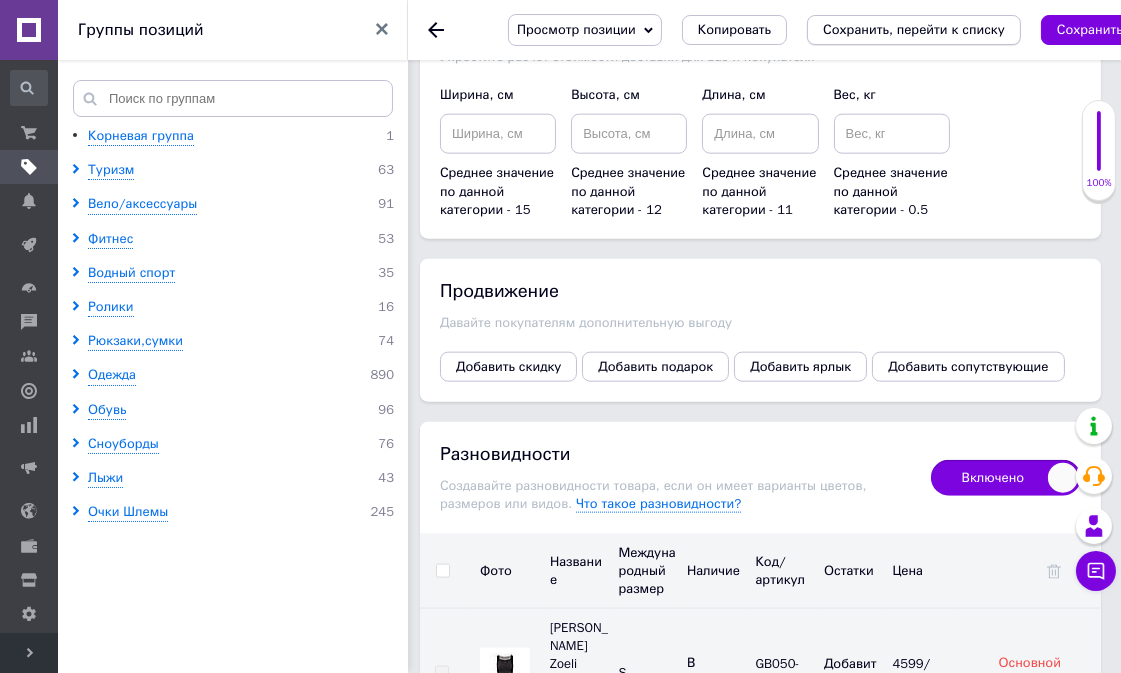 click on "Сохранить, перейти к списку" at bounding box center (914, 29) 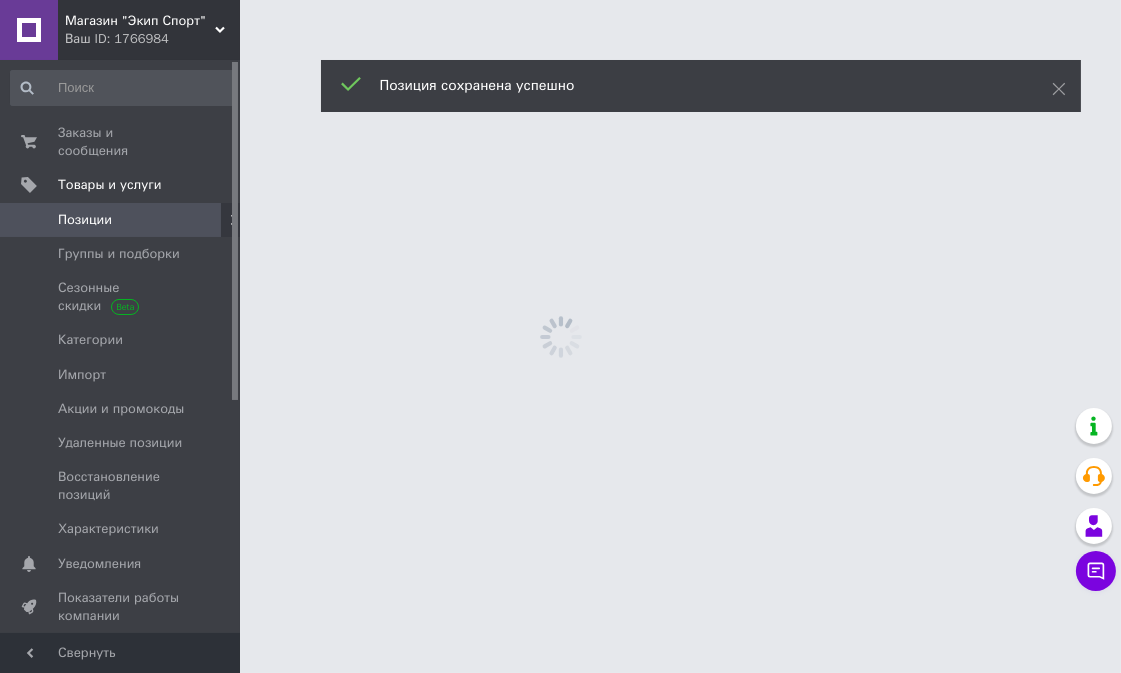 scroll, scrollTop: 0, scrollLeft: 0, axis: both 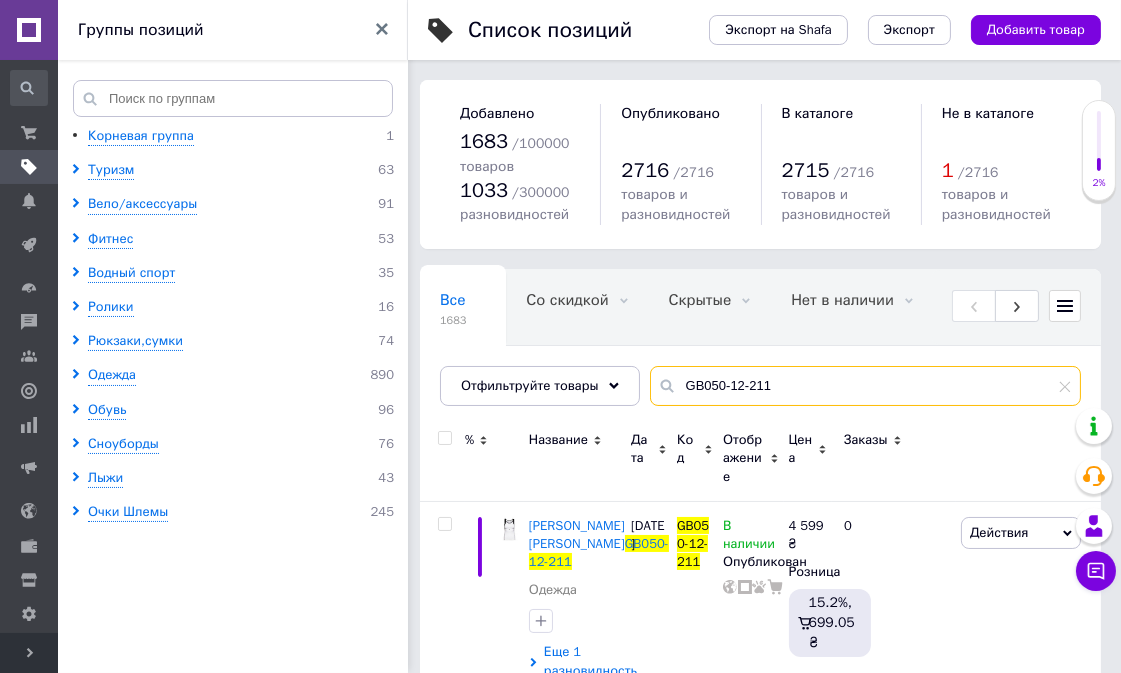 drag, startPoint x: 678, startPoint y: 383, endPoint x: 797, endPoint y: 388, distance: 119.104996 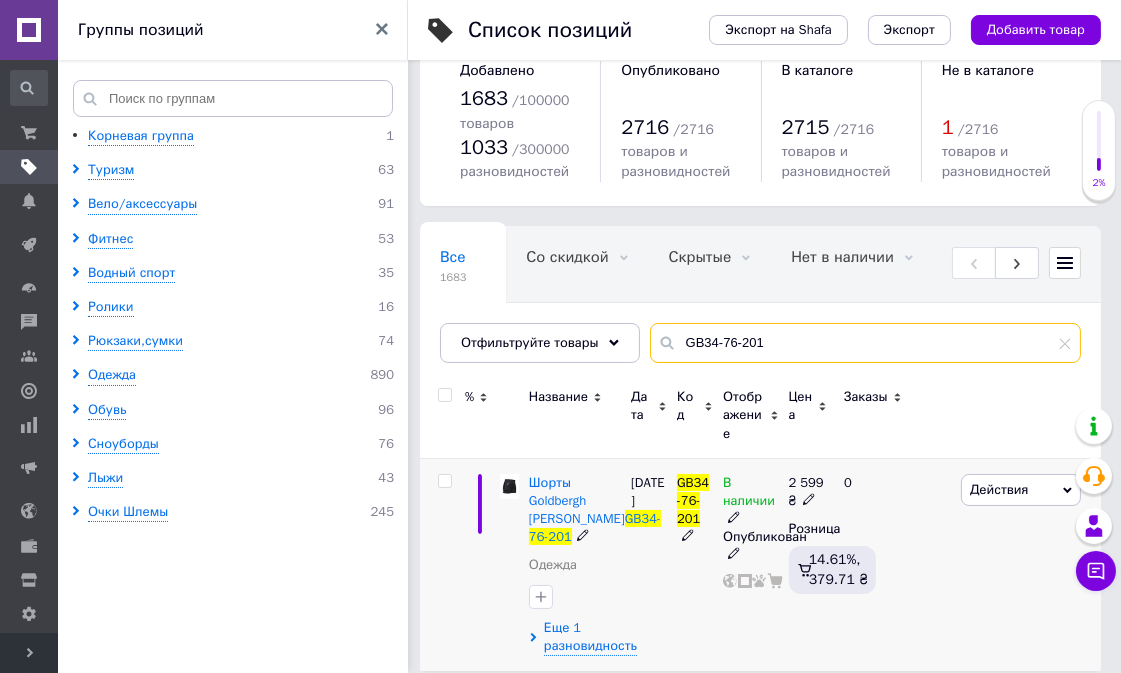 scroll, scrollTop: 80, scrollLeft: 0, axis: vertical 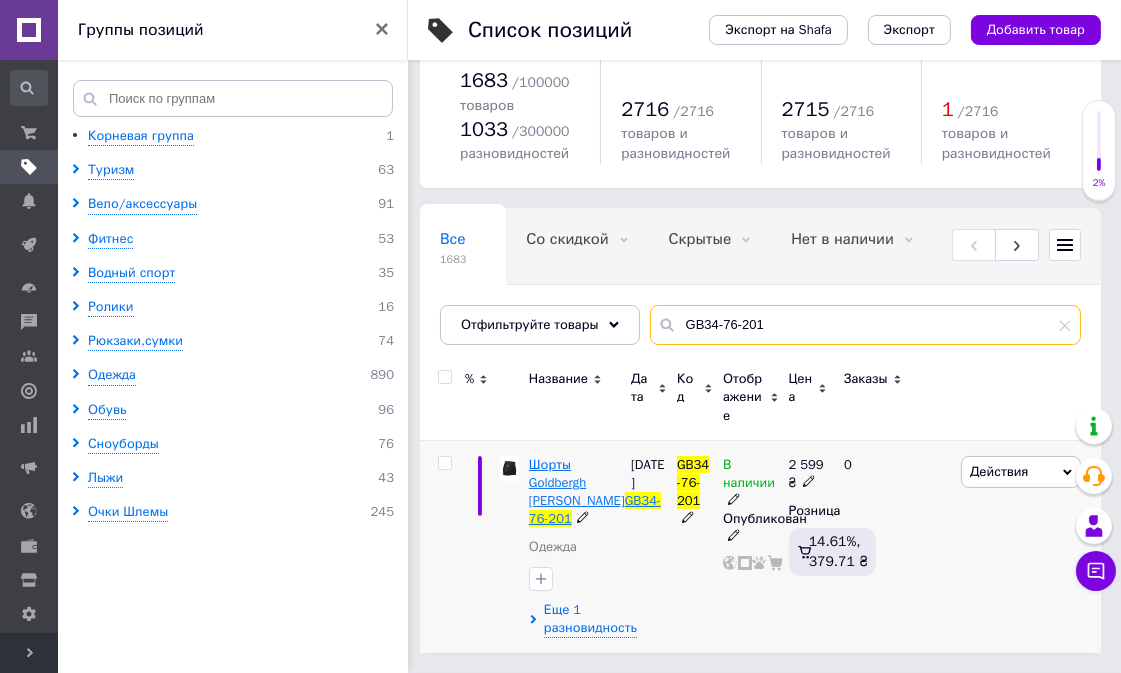 type on "GB34-76-201" 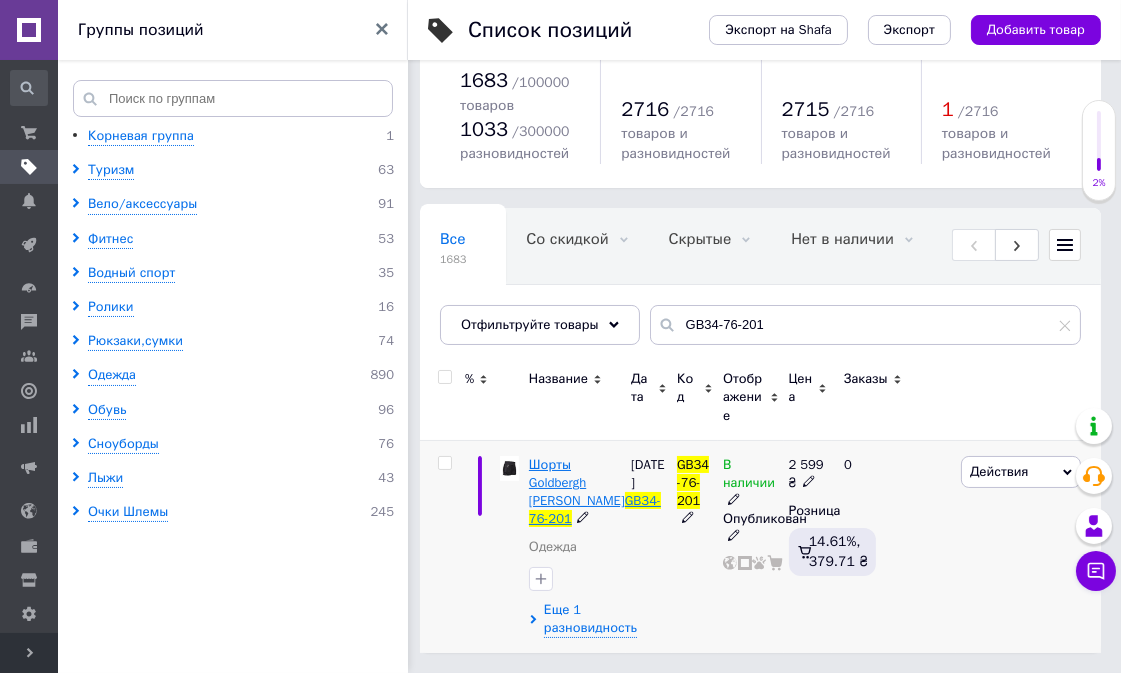 click on "Шорты Goldbergh [PERSON_NAME]" at bounding box center (577, 482) 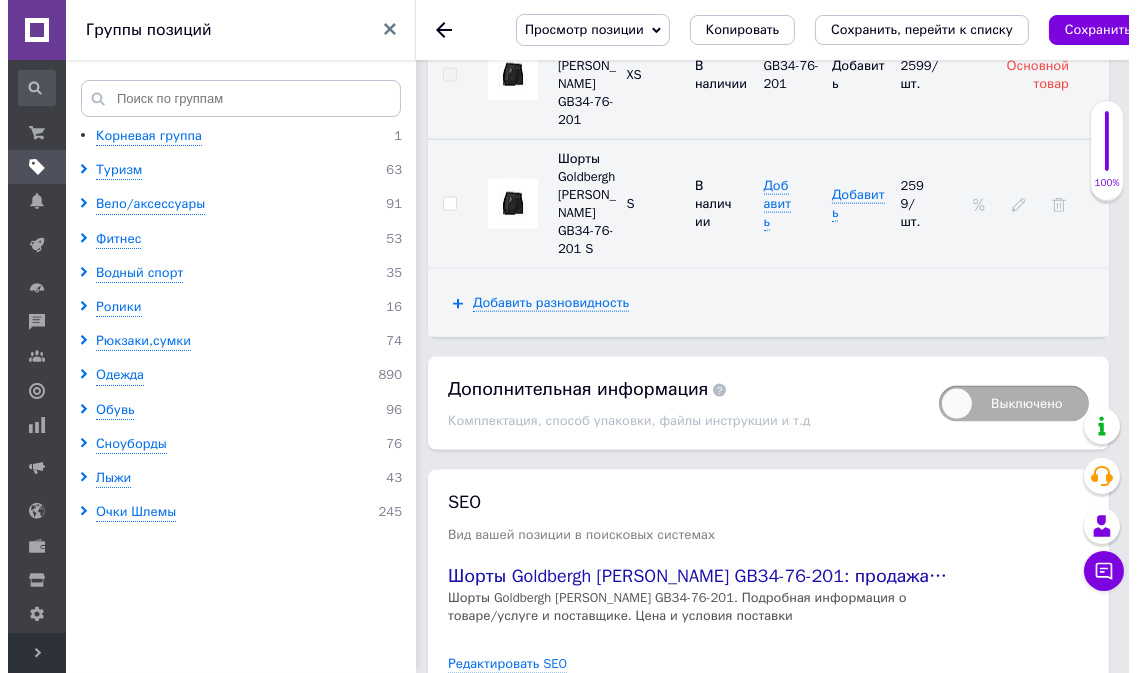 scroll, scrollTop: 3444, scrollLeft: 0, axis: vertical 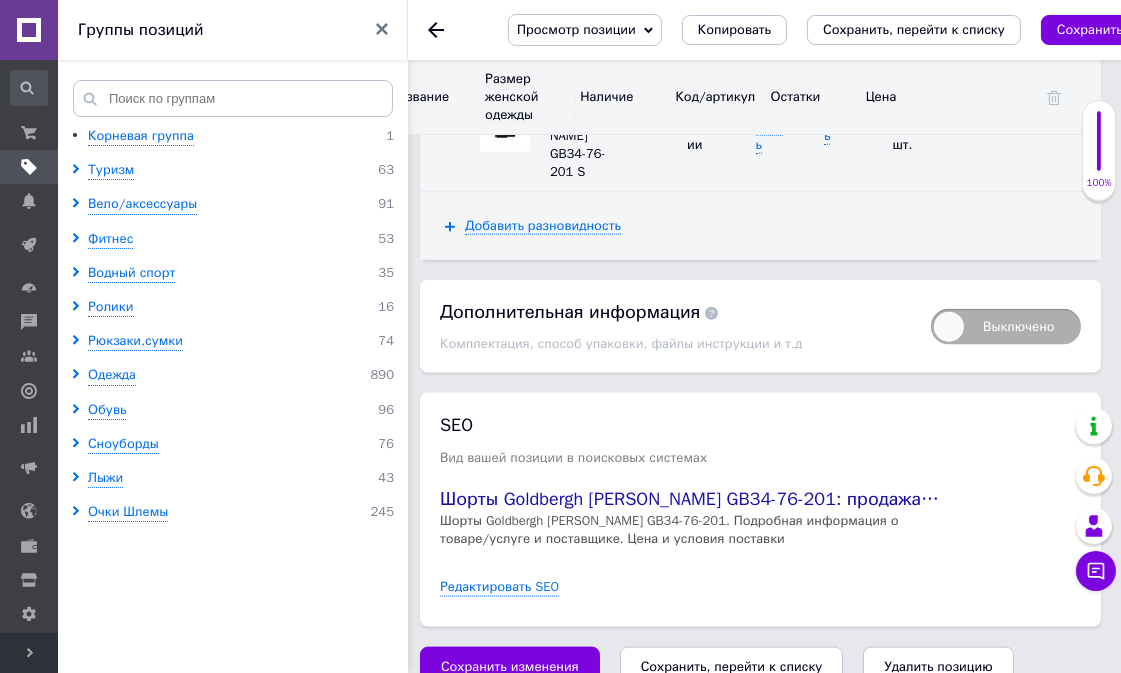 click 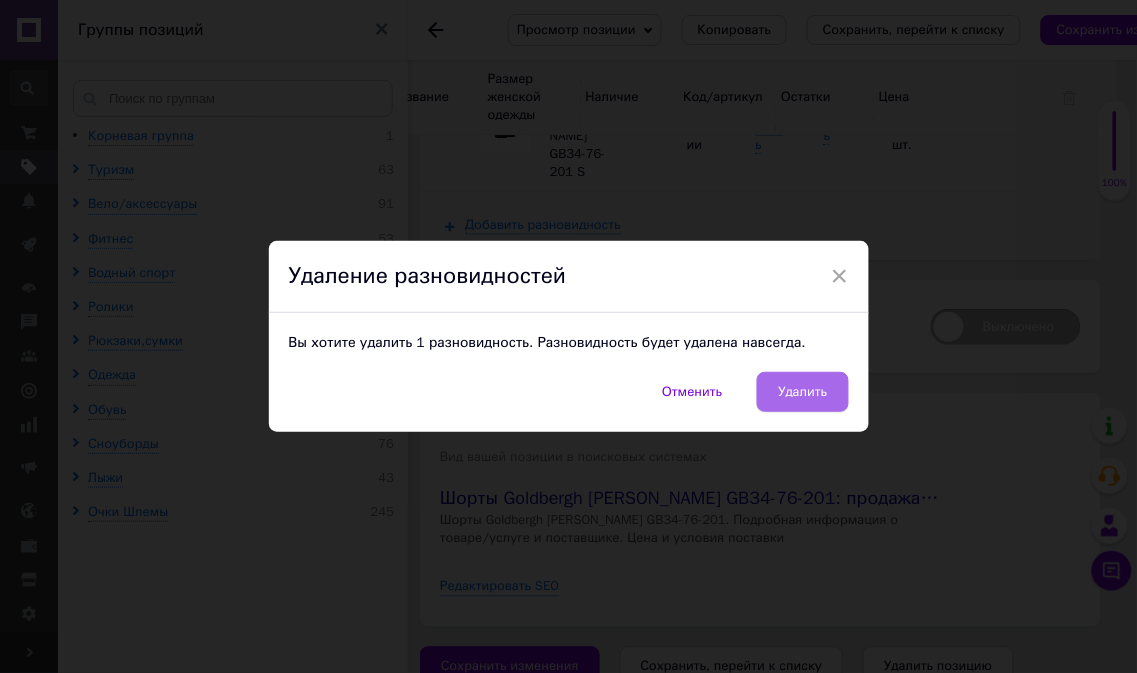 click on "Удалить" at bounding box center [802, 392] 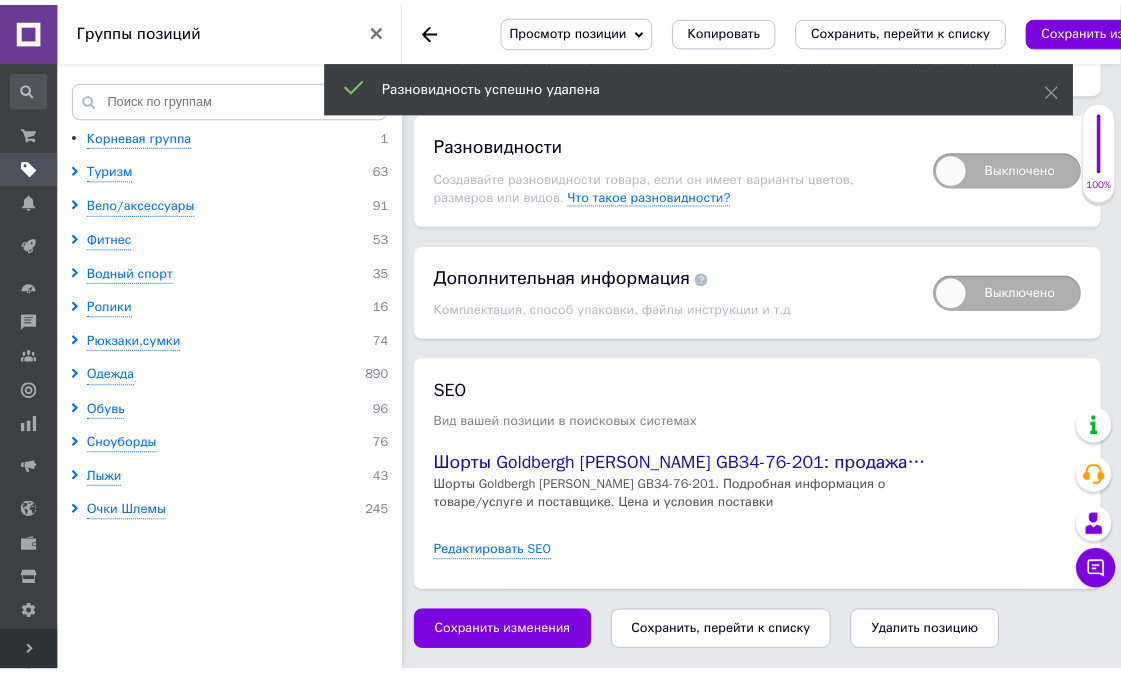 scroll, scrollTop: 3138, scrollLeft: 0, axis: vertical 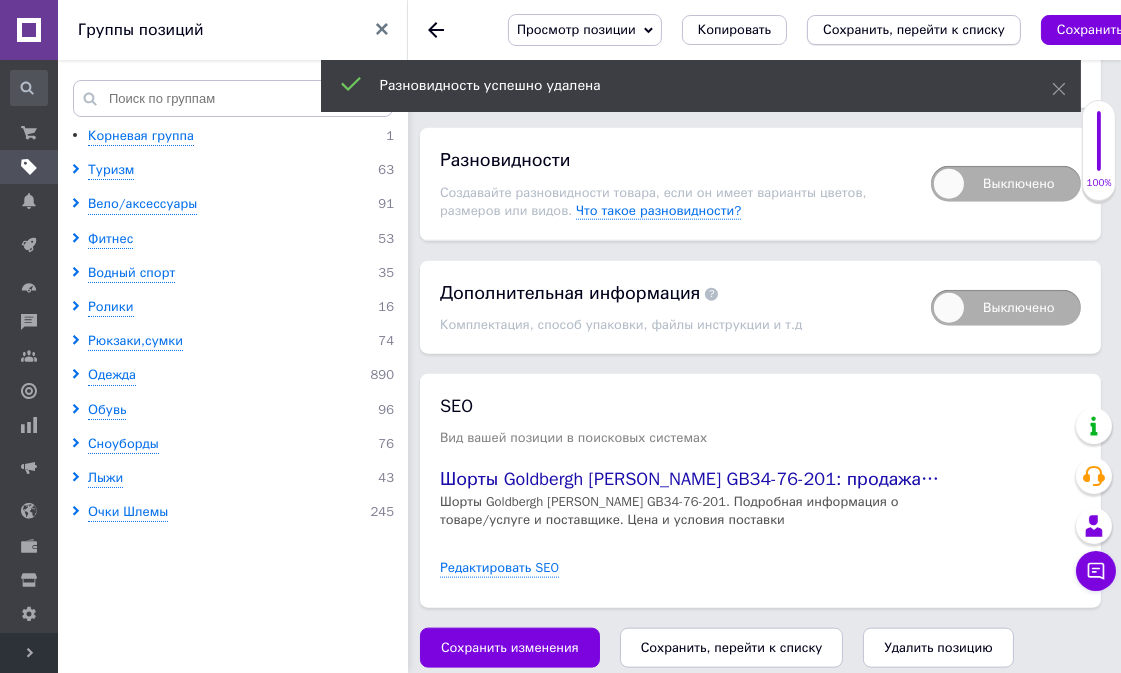 click on "Сохранить, перейти к списку" at bounding box center (914, 29) 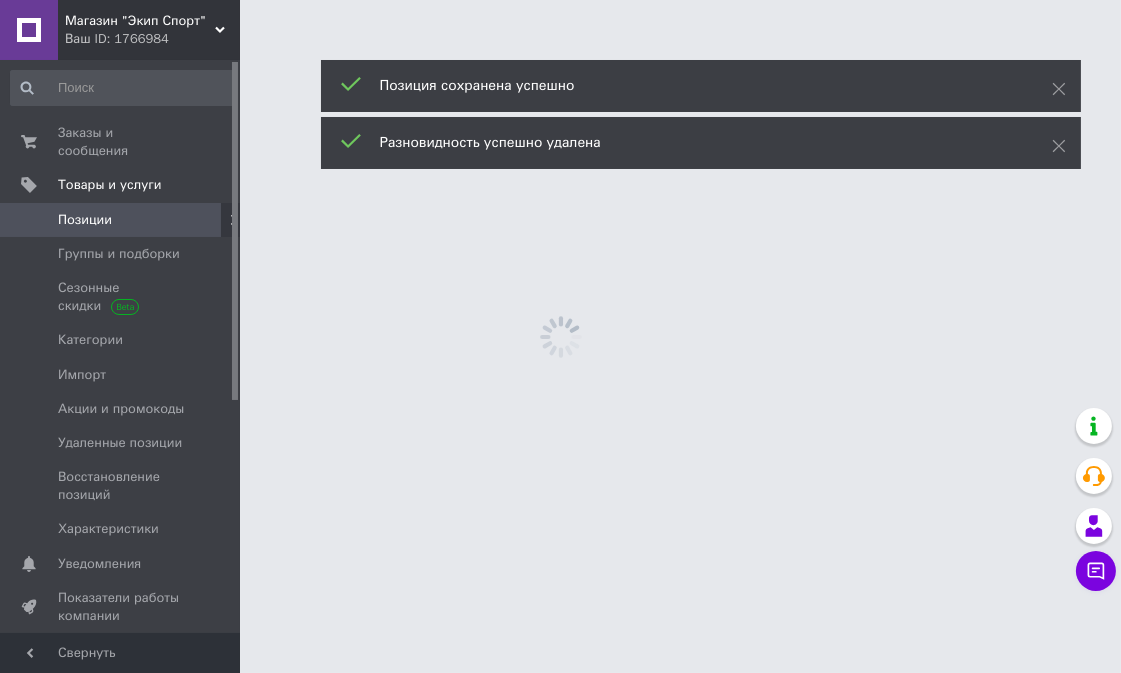 scroll, scrollTop: 0, scrollLeft: 0, axis: both 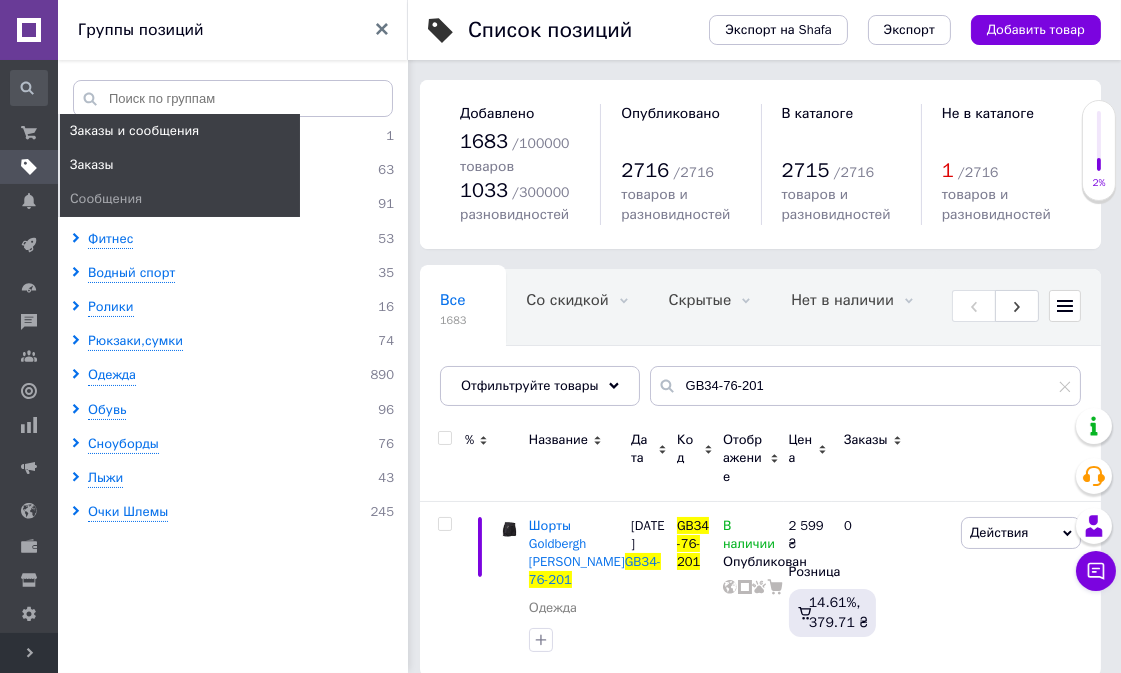 click on "Заказы" at bounding box center [92, 165] 